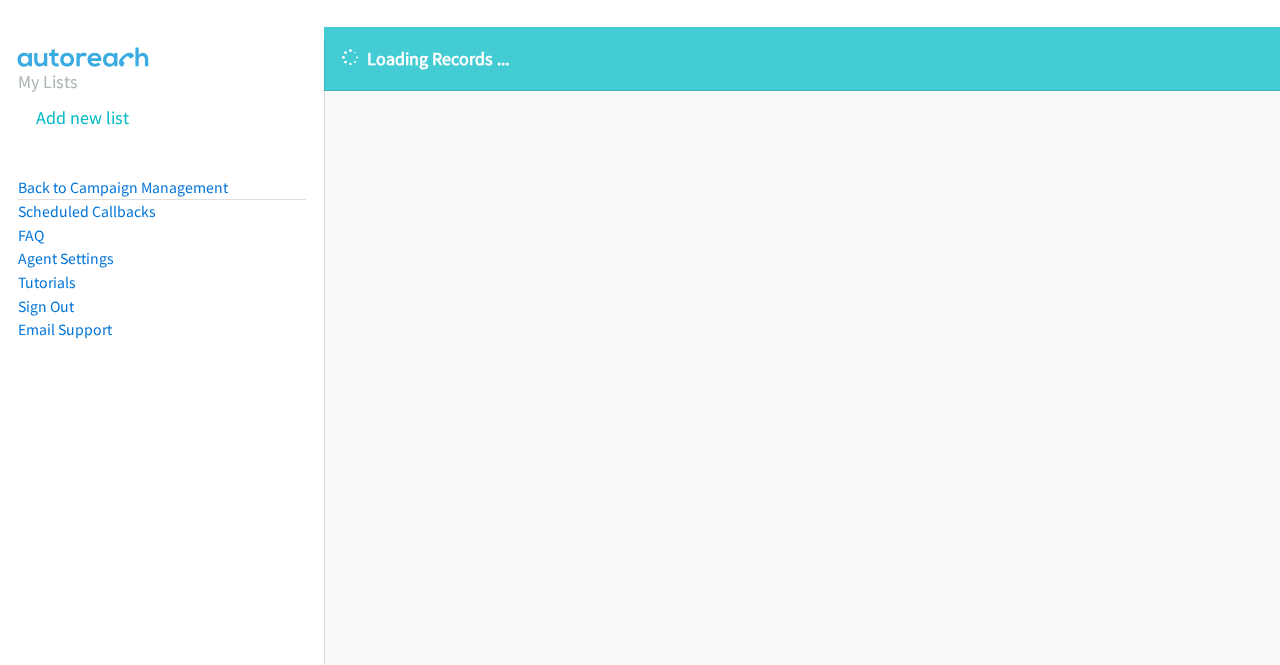 scroll, scrollTop: 0, scrollLeft: 0, axis: both 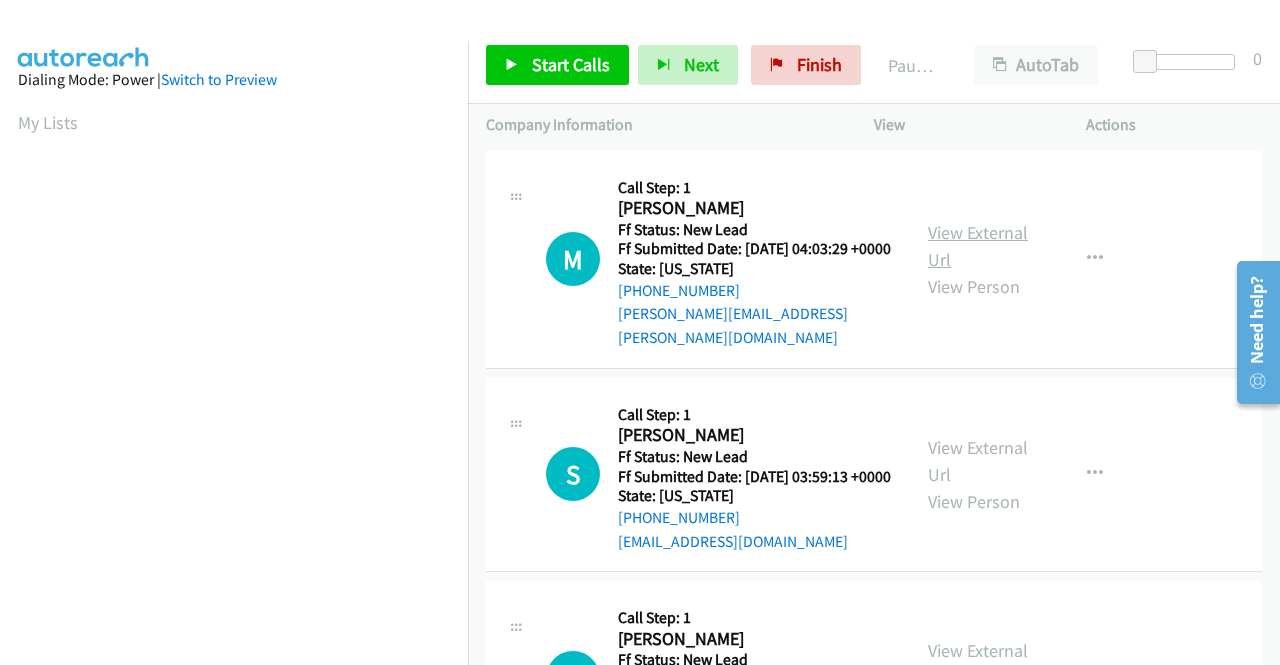 click on "View External Url" at bounding box center (978, 246) 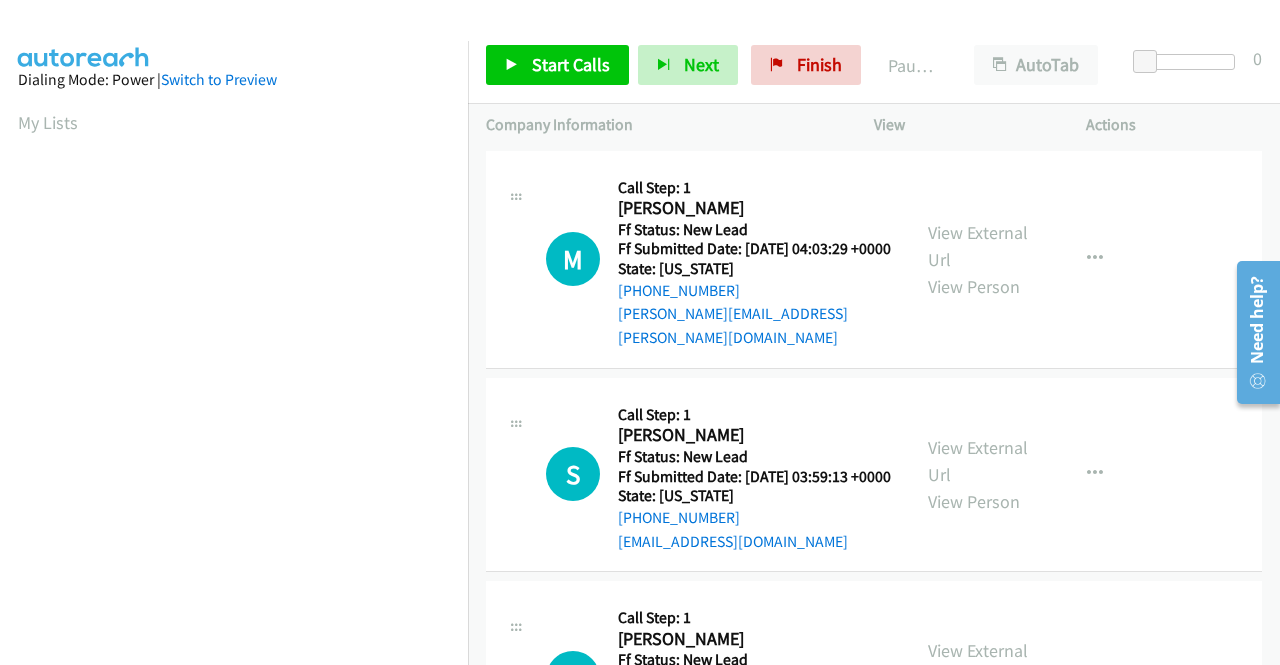 click on "View External Url
View Person" at bounding box center [980, 474] 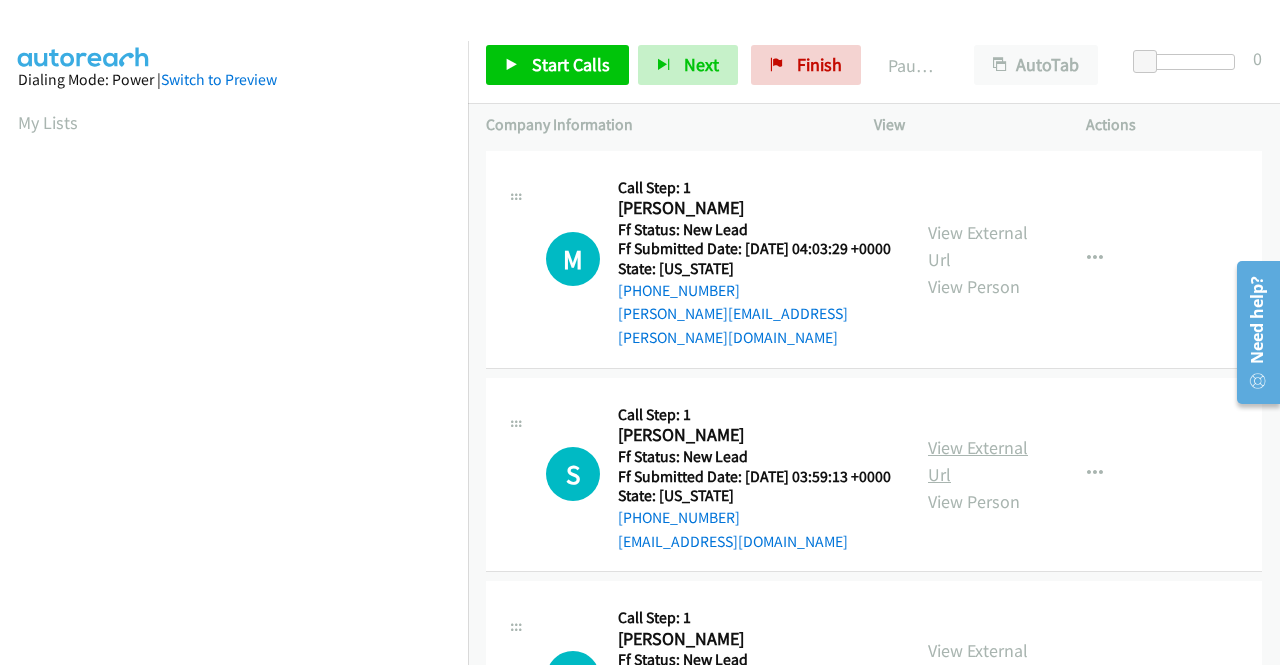 click on "View External Url" at bounding box center (978, 461) 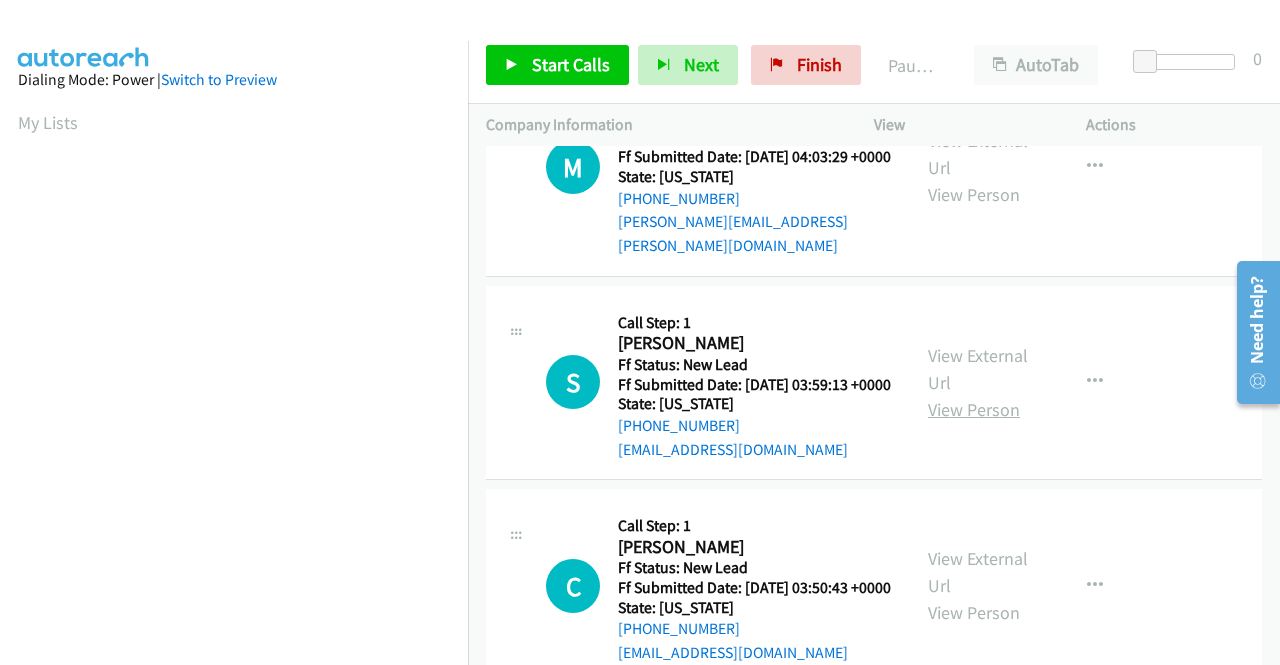 scroll, scrollTop: 200, scrollLeft: 0, axis: vertical 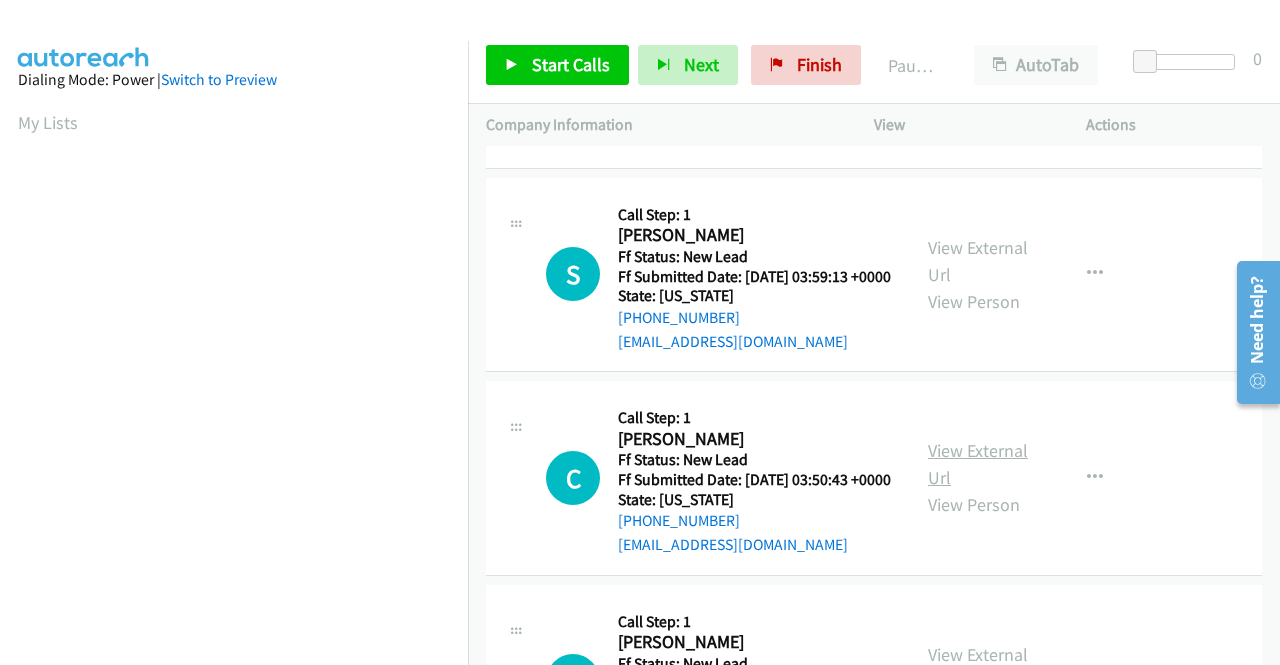 click on "View External Url" at bounding box center [978, 464] 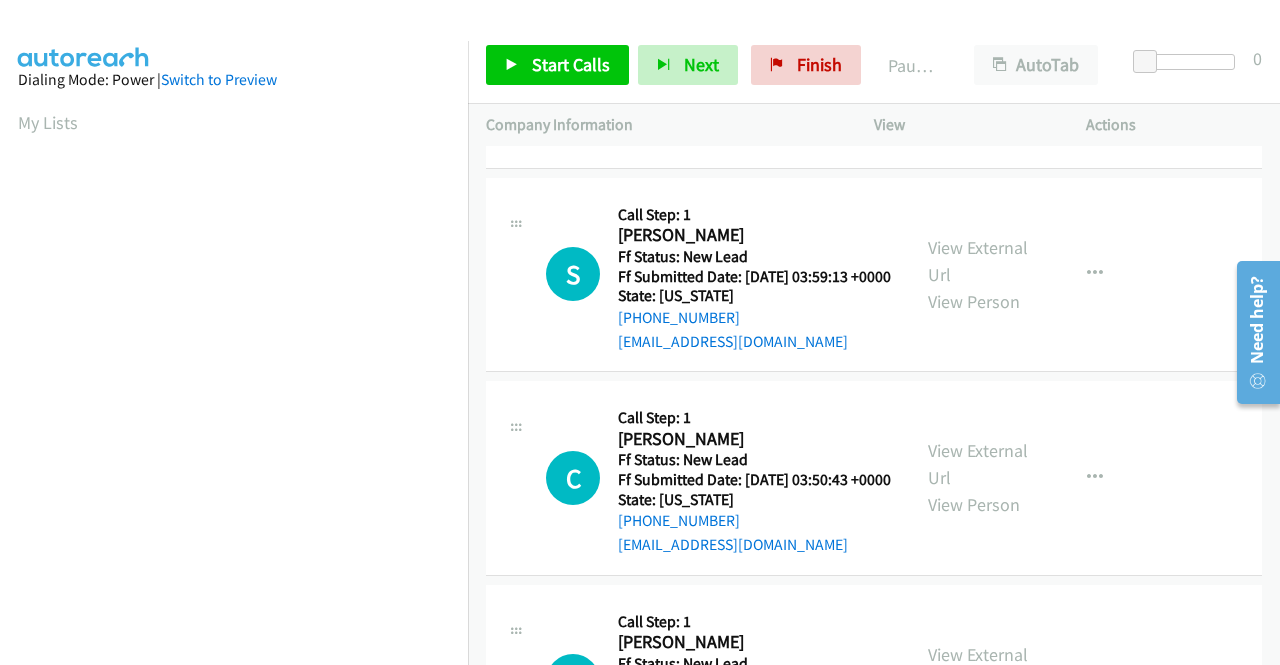 scroll, scrollTop: 400, scrollLeft: 0, axis: vertical 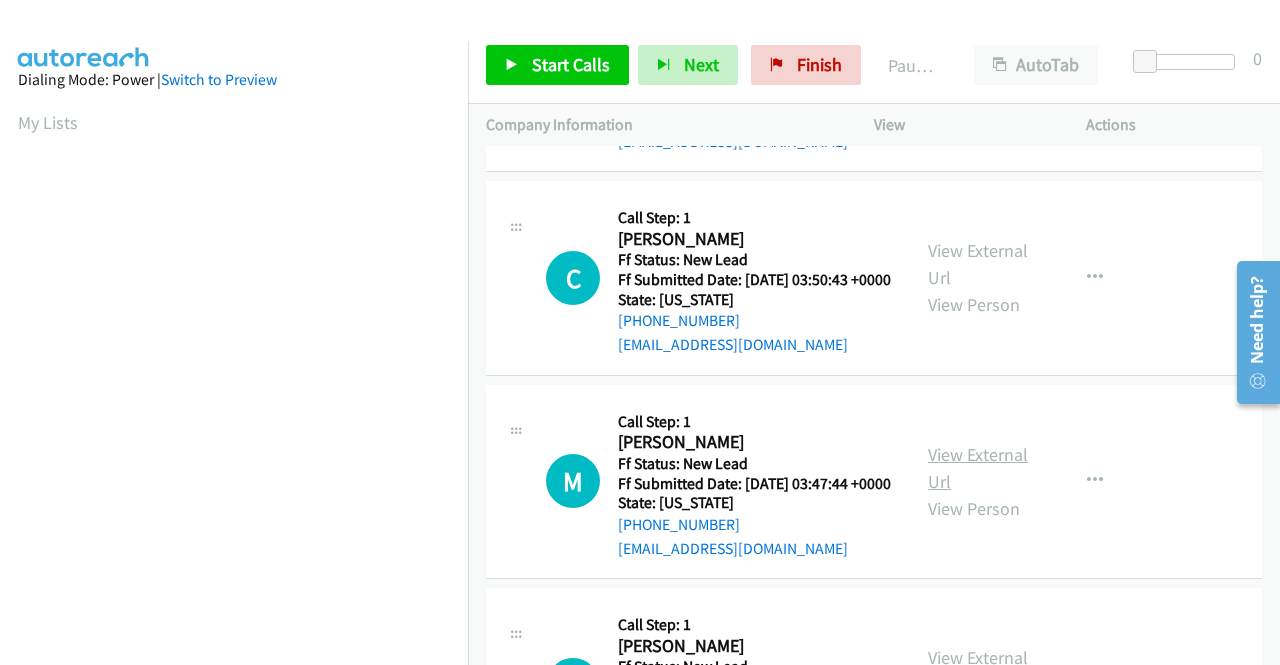 click on "View External Url" at bounding box center (978, 468) 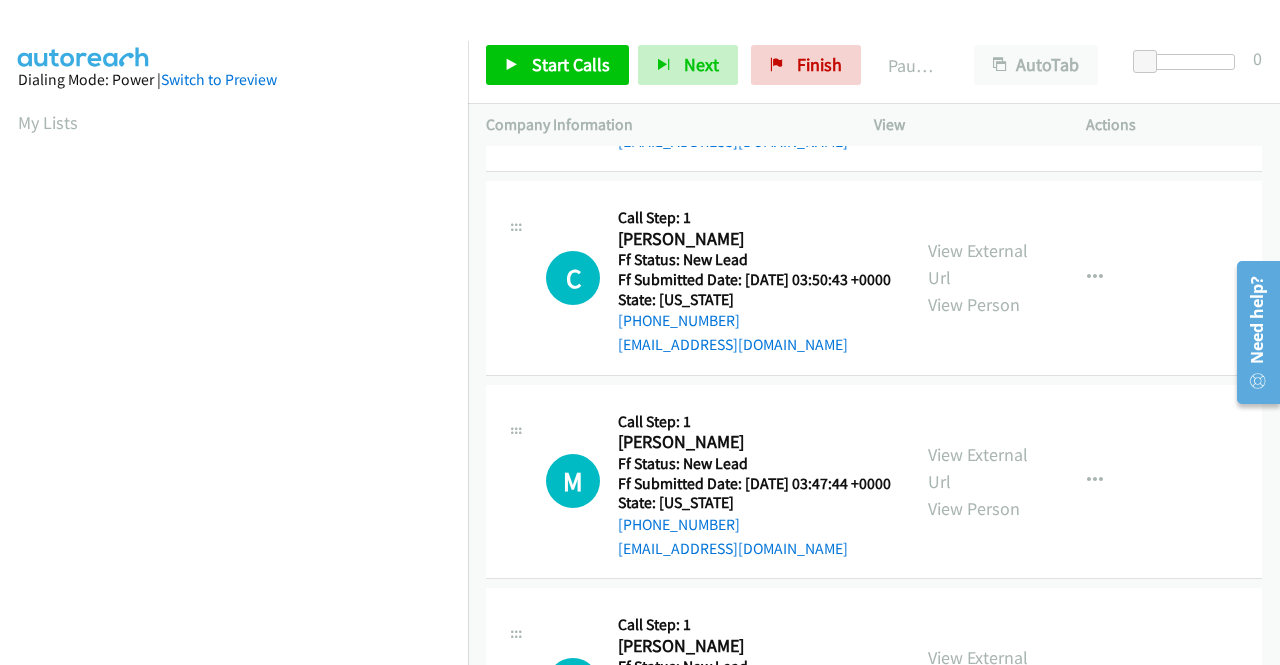 scroll, scrollTop: 500, scrollLeft: 0, axis: vertical 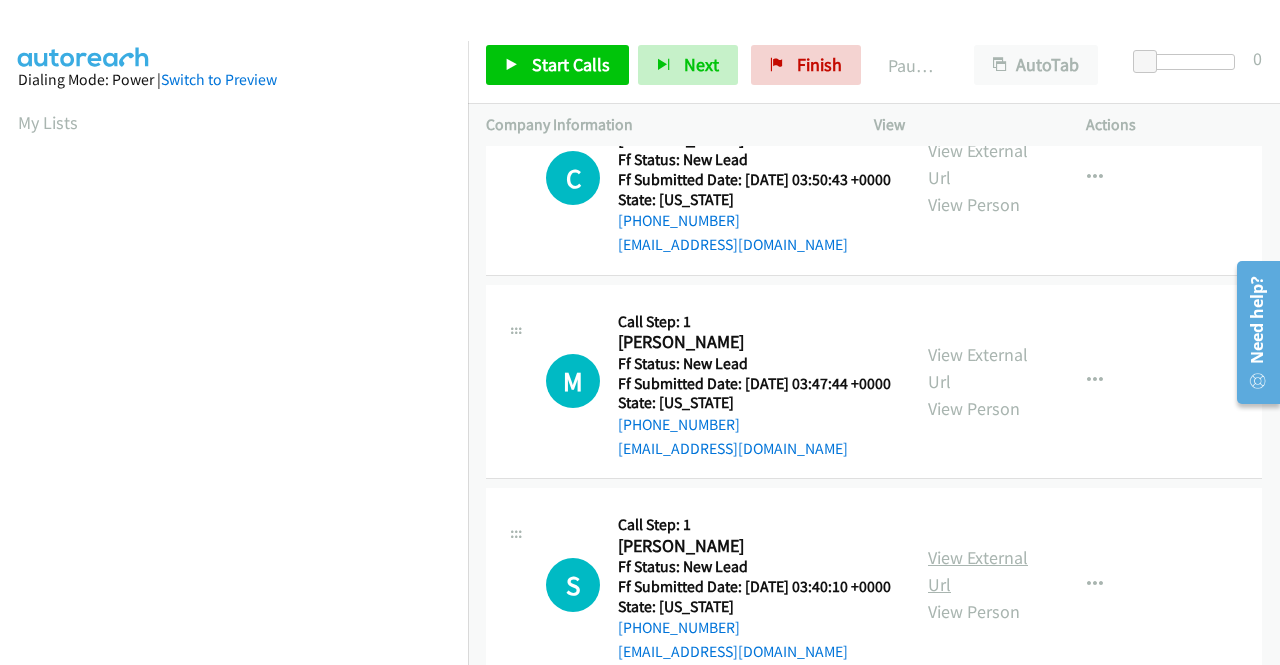 click on "View External Url" at bounding box center (978, 571) 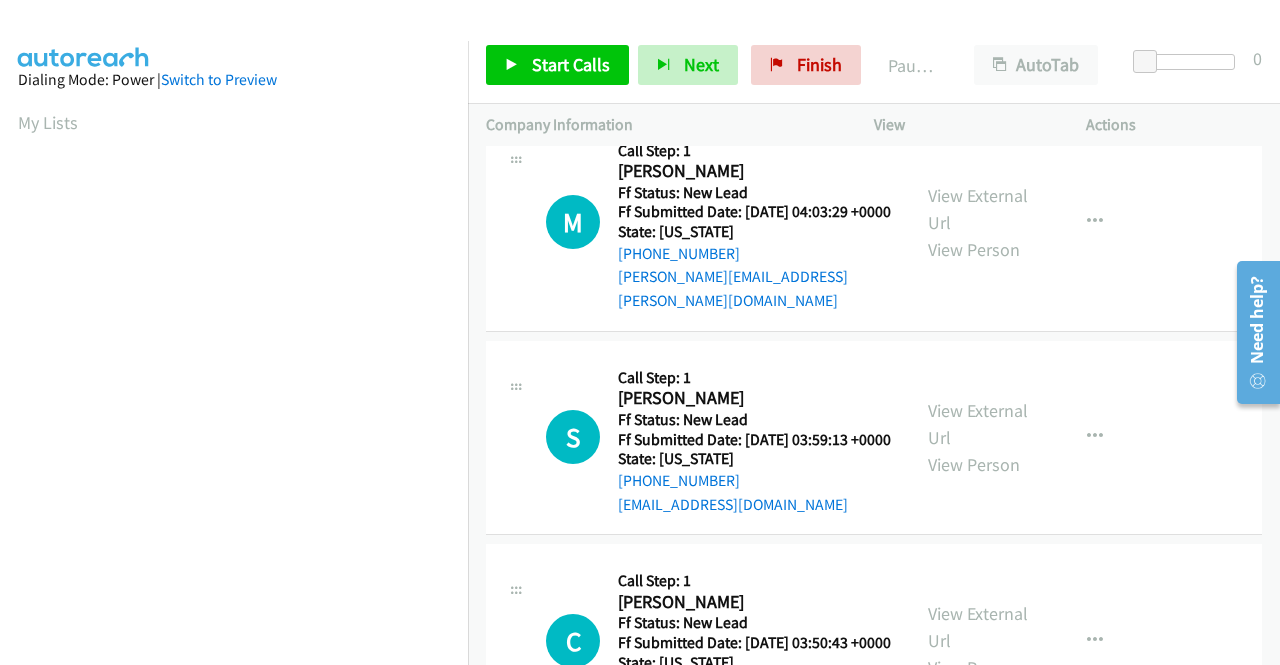 scroll, scrollTop: 0, scrollLeft: 0, axis: both 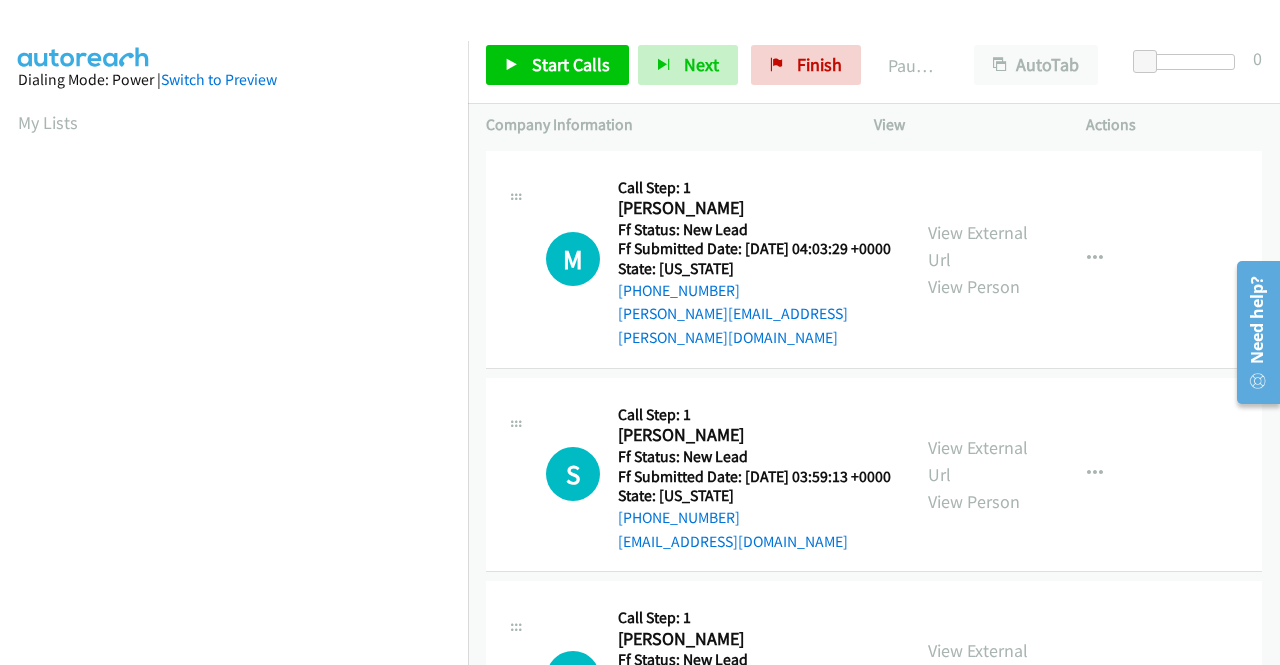 click on "C
Callback Scheduled
Call Step: 1
Cristina Franco
America/Los_Angeles
Ff Status: New Lead
Ff Submitted Date: 2025-07-03 03:50:43 +0000
State: California
+1 916-578-1042
cristinafranco559@gmail.com
Call was successful?
View External Url
View Person
View External Url
Email
Schedule/Manage Callback
Skip Call
Add to do not call list" at bounding box center (874, 679) 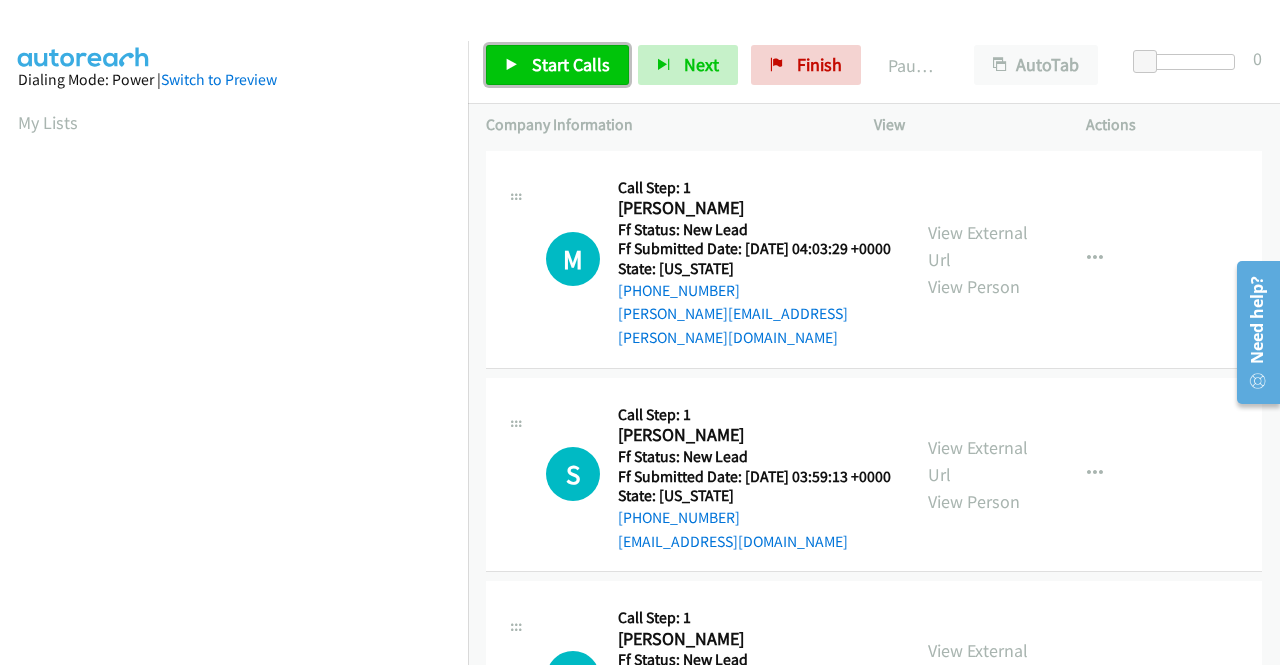 click on "Start Calls" at bounding box center (571, 64) 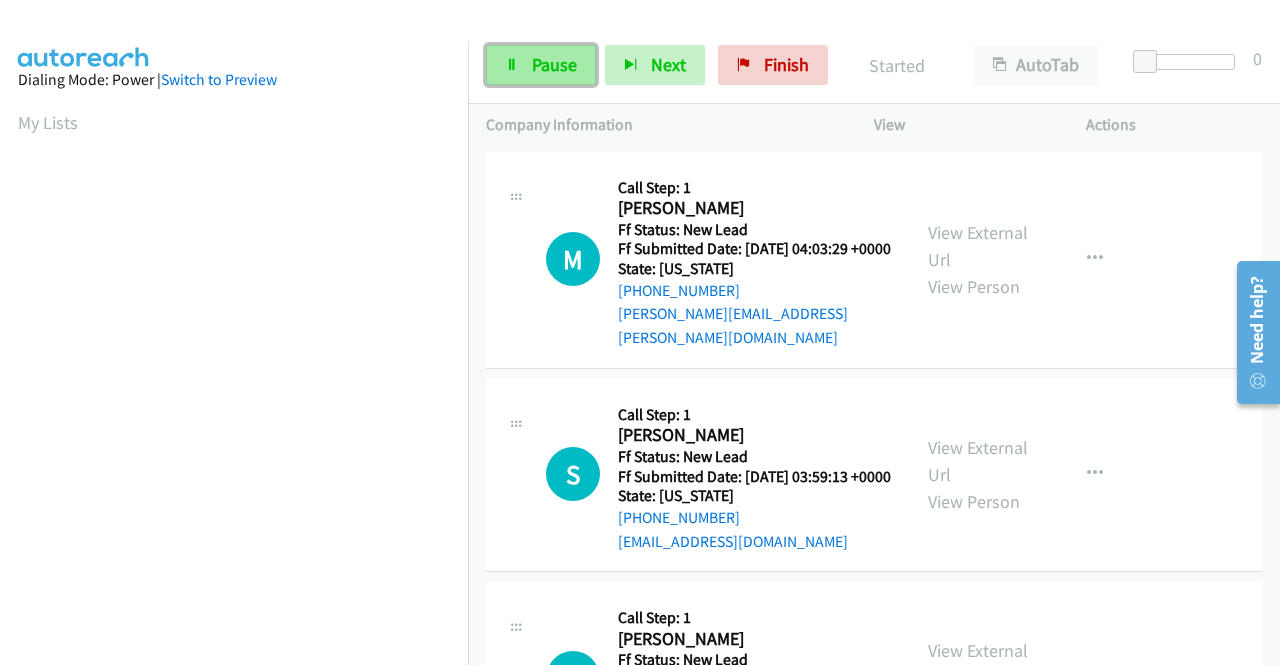 click on "Pause" at bounding box center [554, 64] 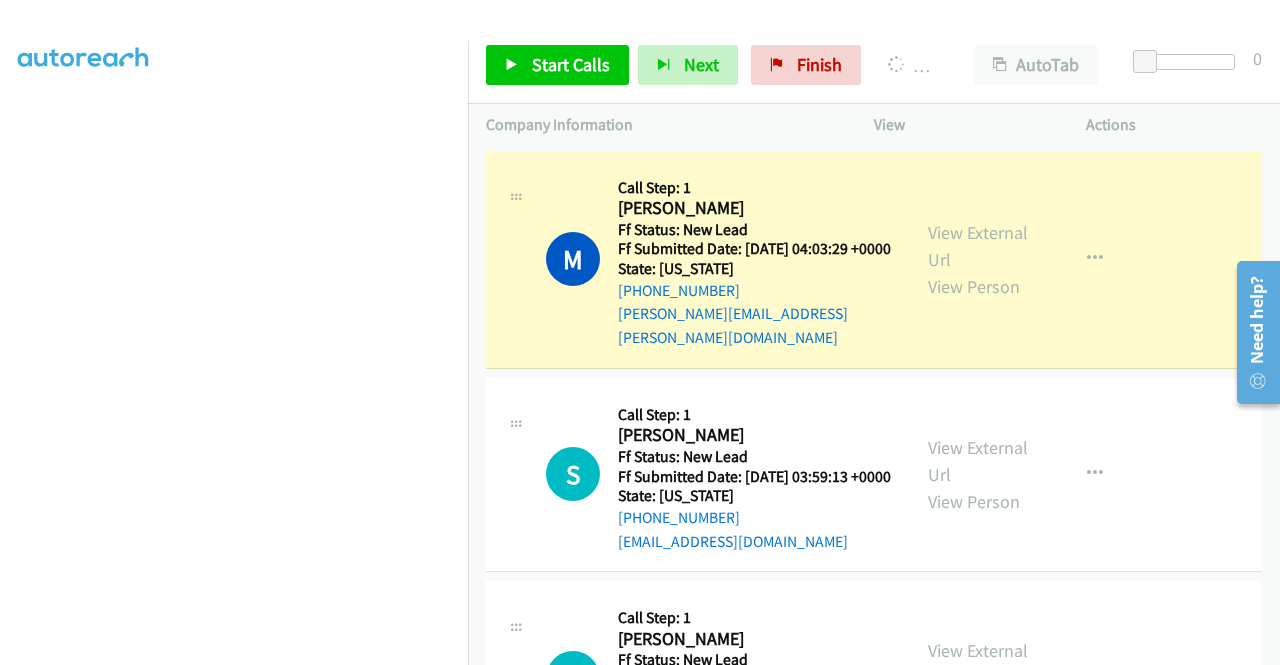 scroll, scrollTop: 456, scrollLeft: 0, axis: vertical 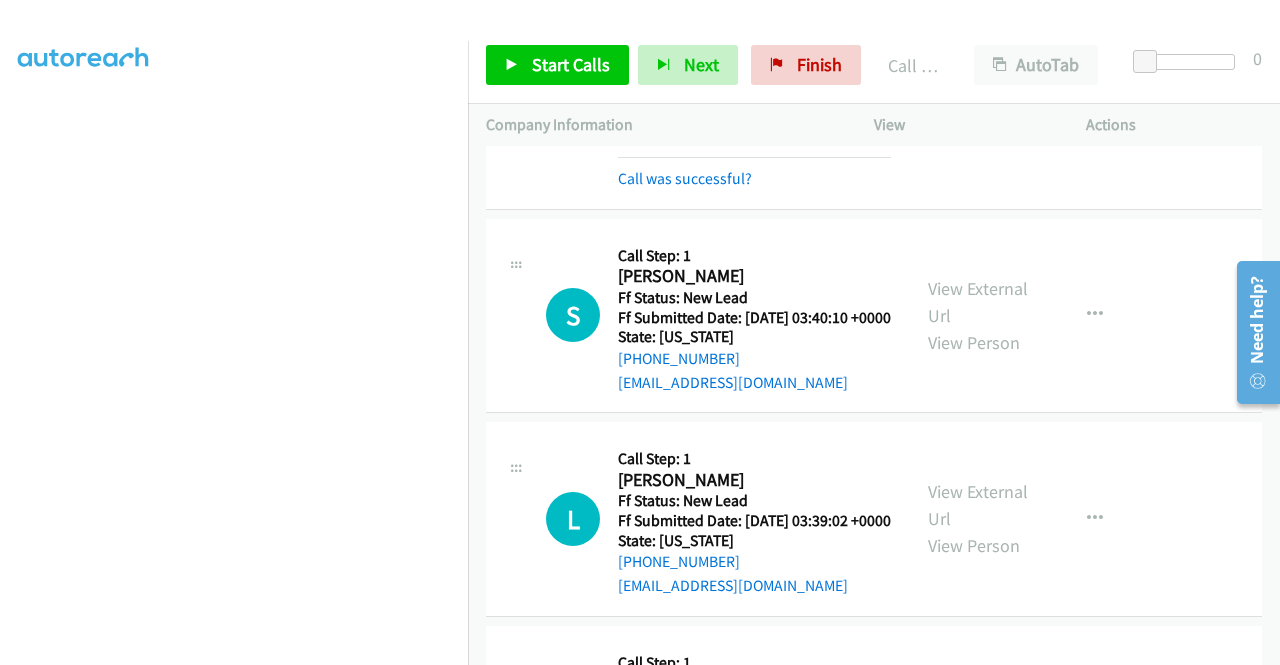 drag, startPoint x: 1250, startPoint y: 485, endPoint x: 1157, endPoint y: 432, distance: 107.042046 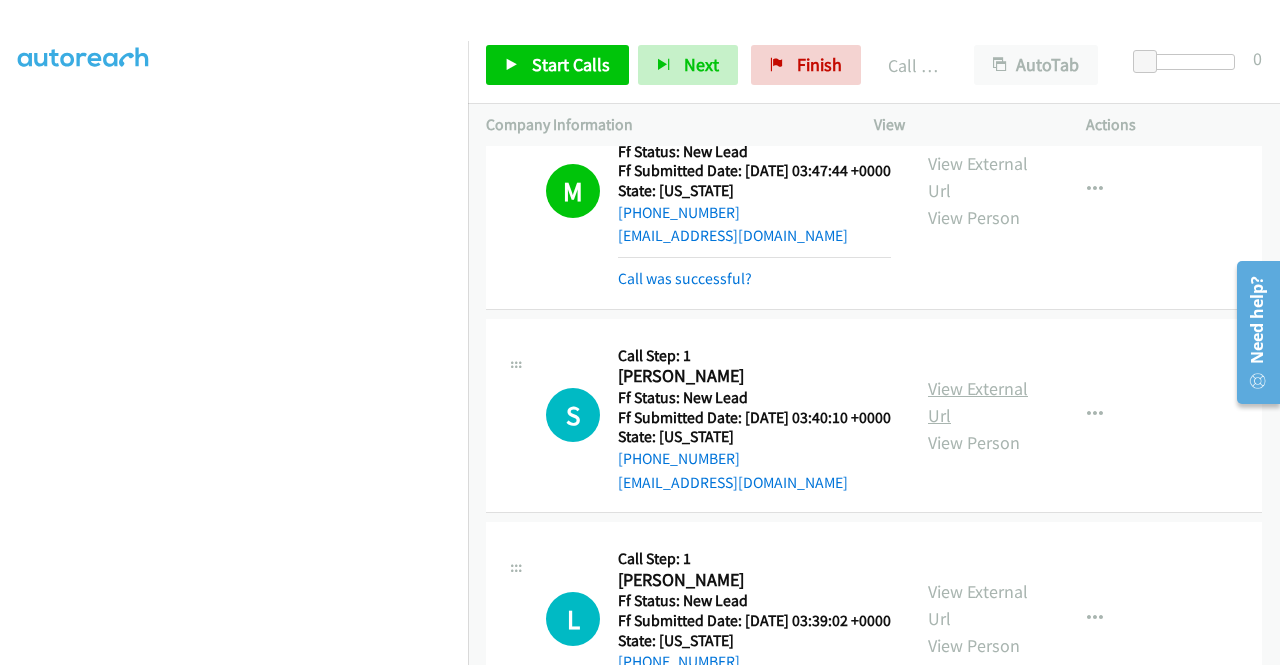 click on "View External Url" at bounding box center (978, 402) 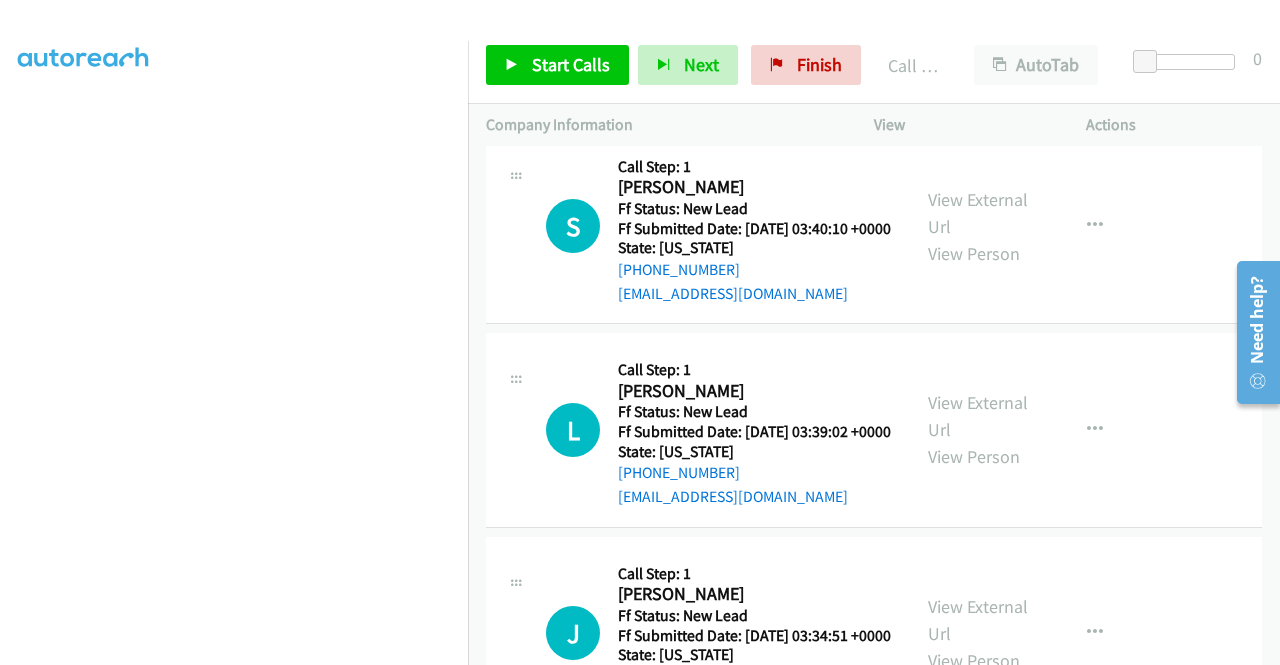 scroll, scrollTop: 1040, scrollLeft: 0, axis: vertical 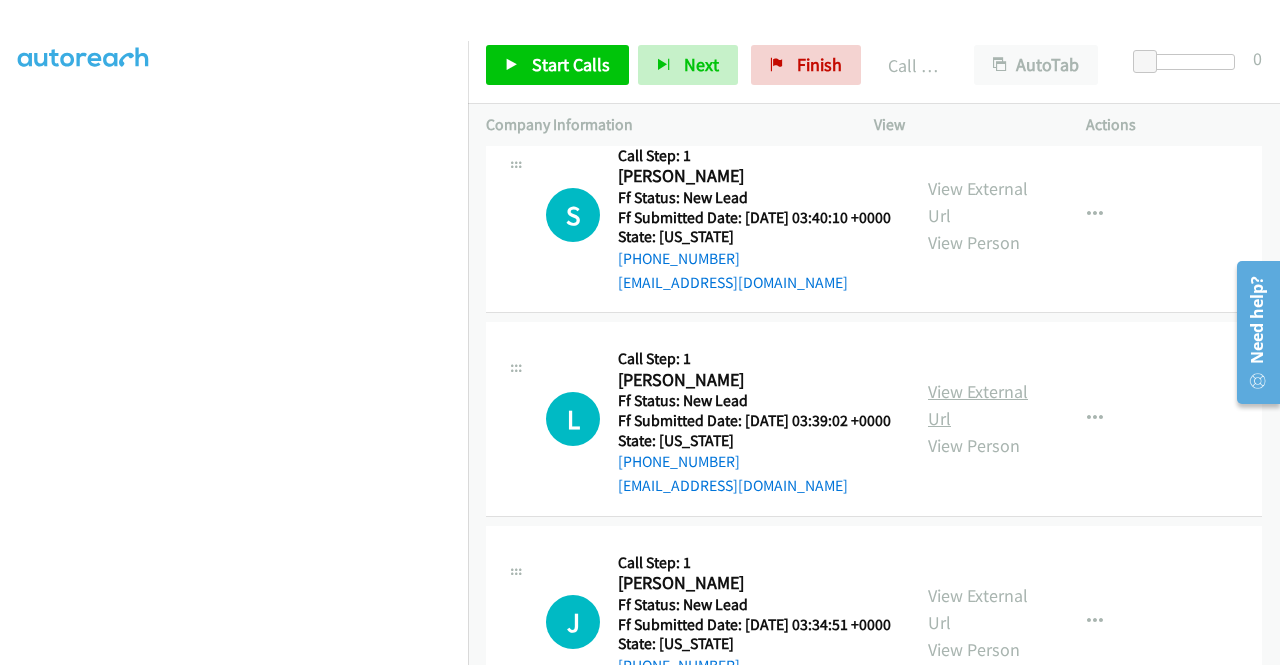 click on "View External Url" at bounding box center [978, 405] 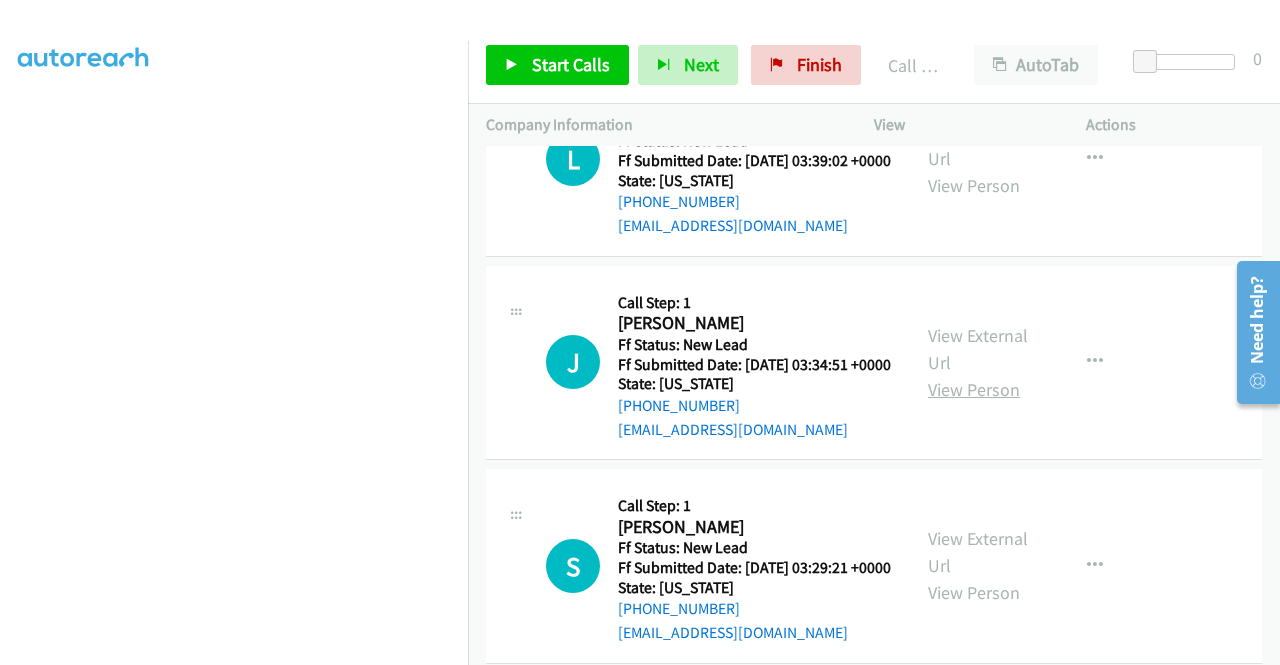 scroll, scrollTop: 1340, scrollLeft: 0, axis: vertical 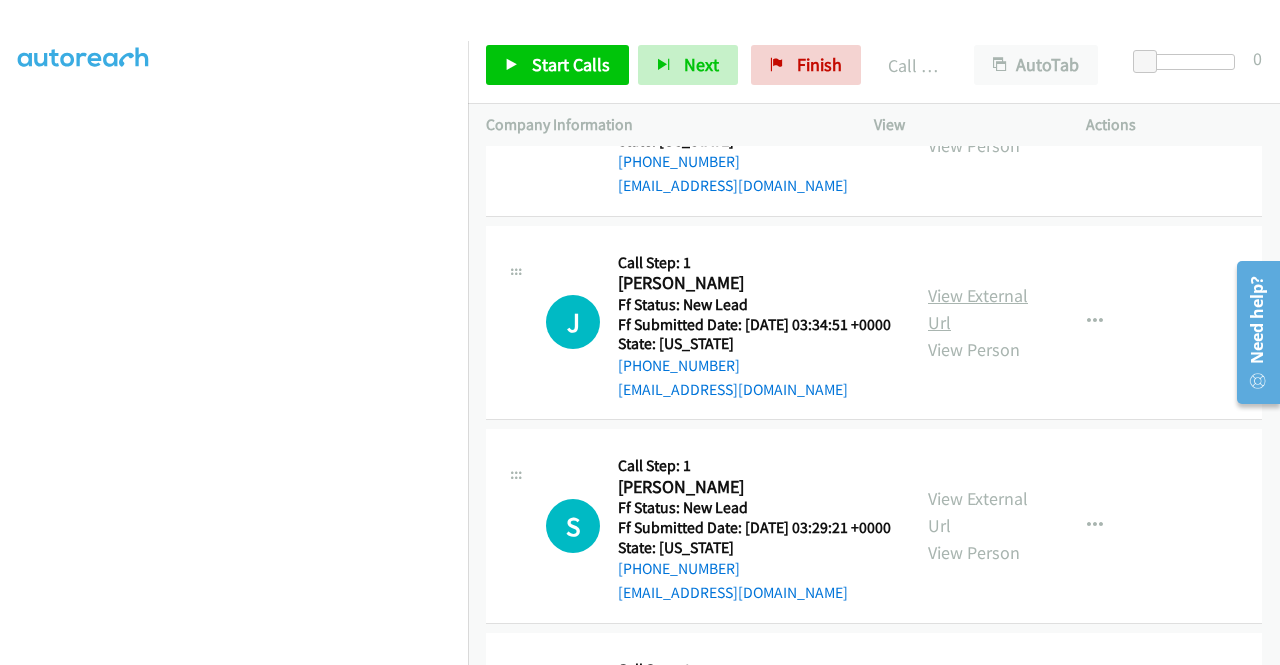 click on "View External Url" at bounding box center [978, 309] 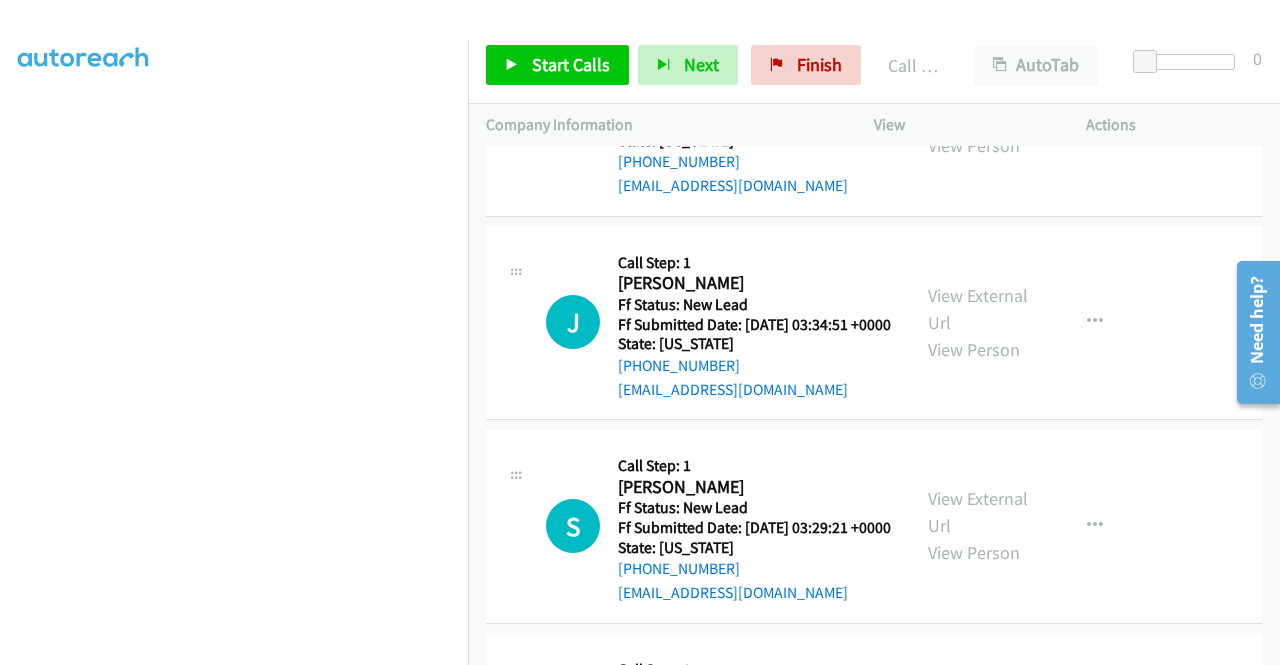 scroll, scrollTop: 1540, scrollLeft: 0, axis: vertical 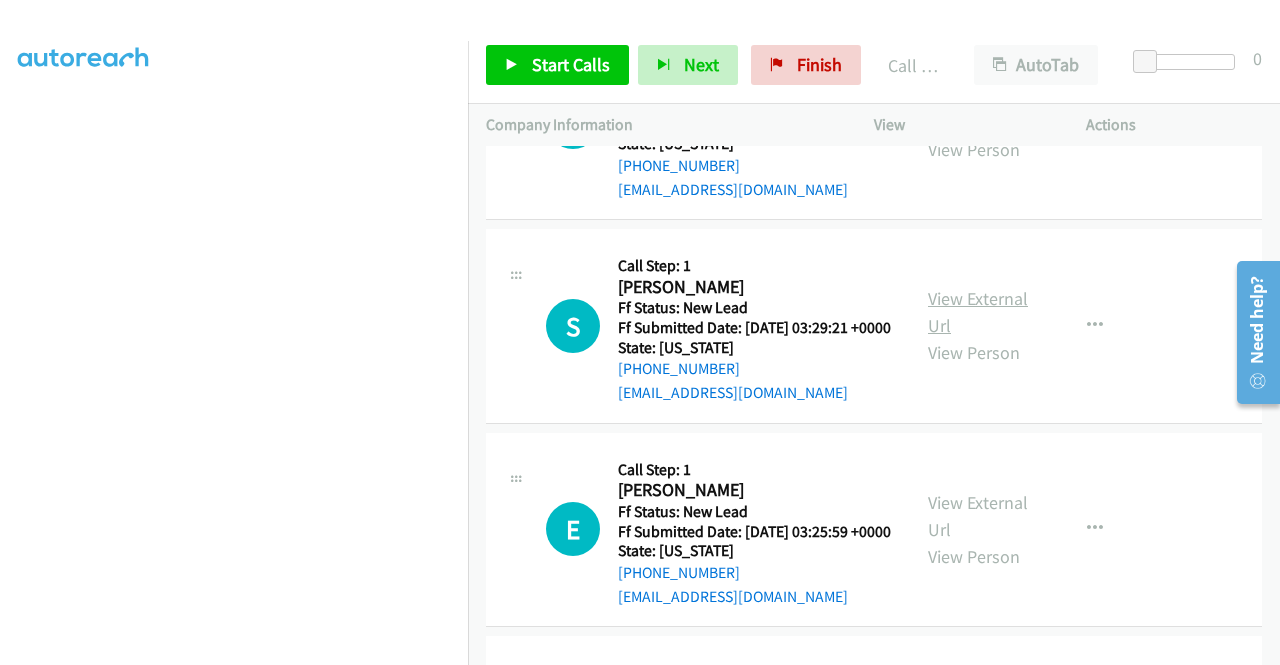click on "View External Url" at bounding box center [978, 312] 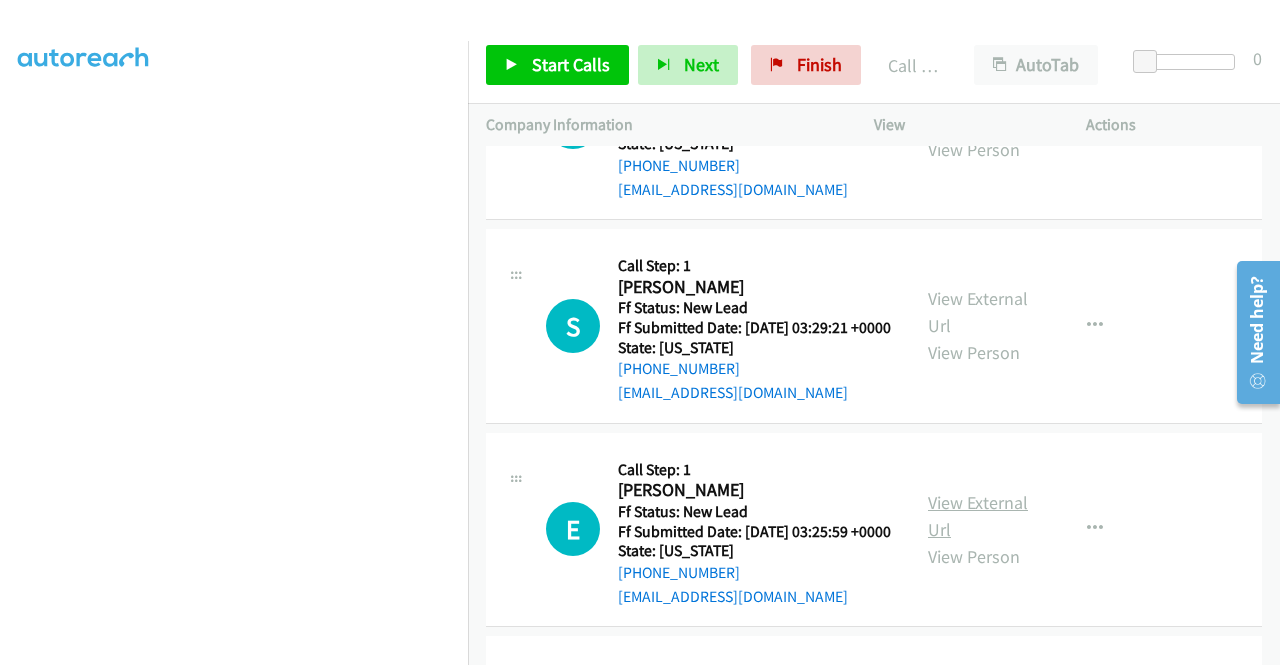 scroll, scrollTop: 1740, scrollLeft: 0, axis: vertical 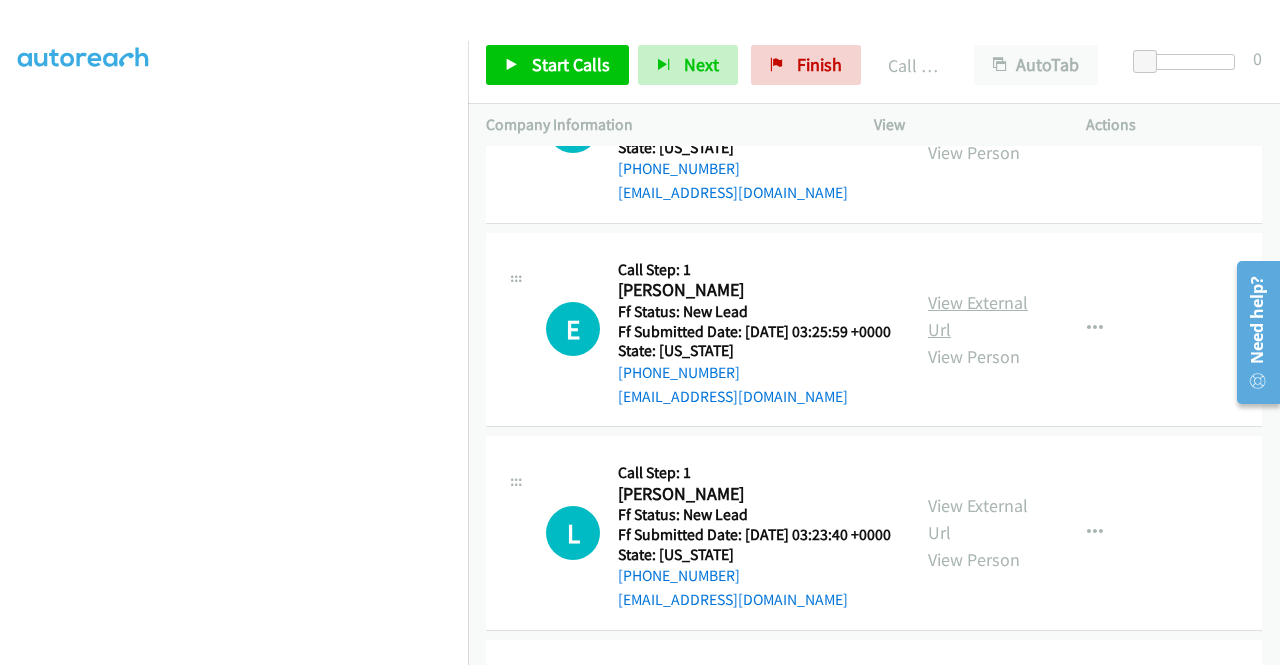 click on "View External Url" at bounding box center (978, 316) 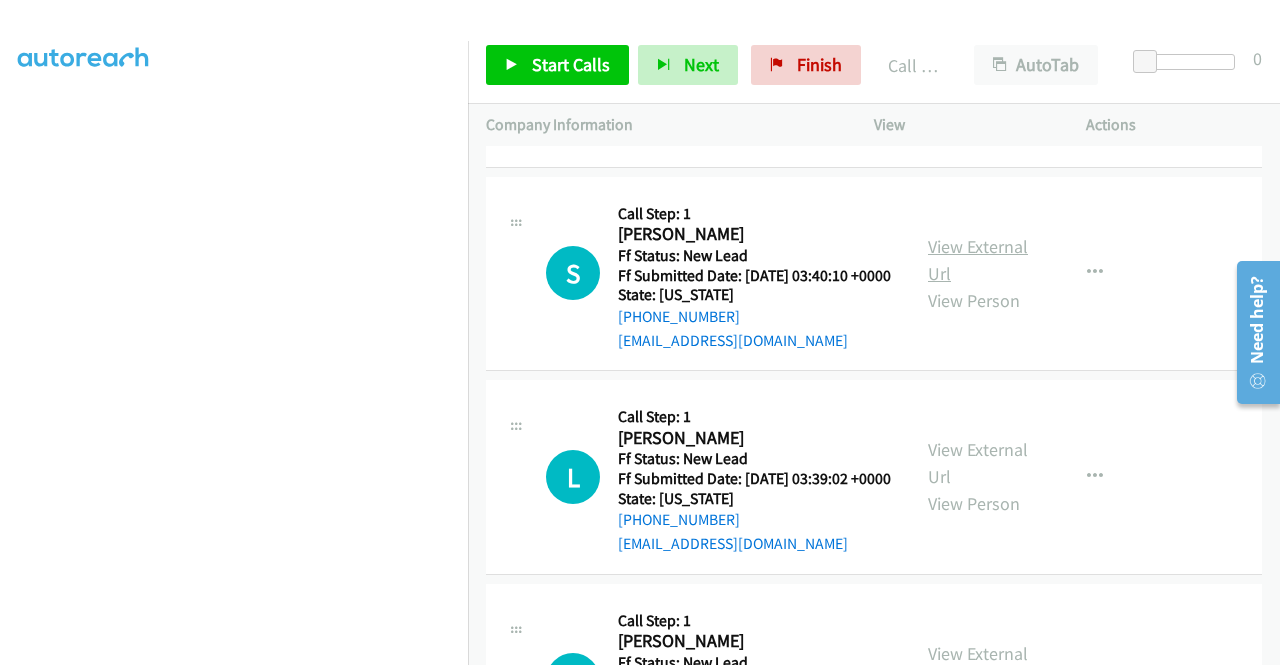 scroll, scrollTop: 940, scrollLeft: 0, axis: vertical 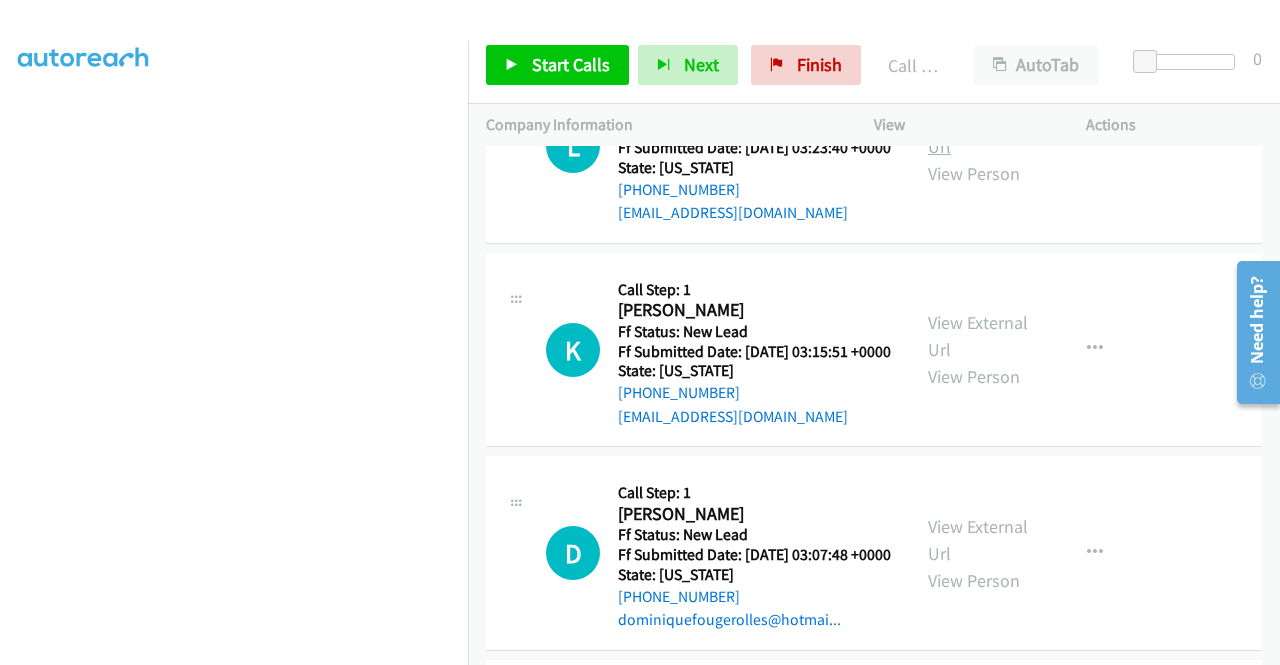 click on "View External Url" at bounding box center (978, 133) 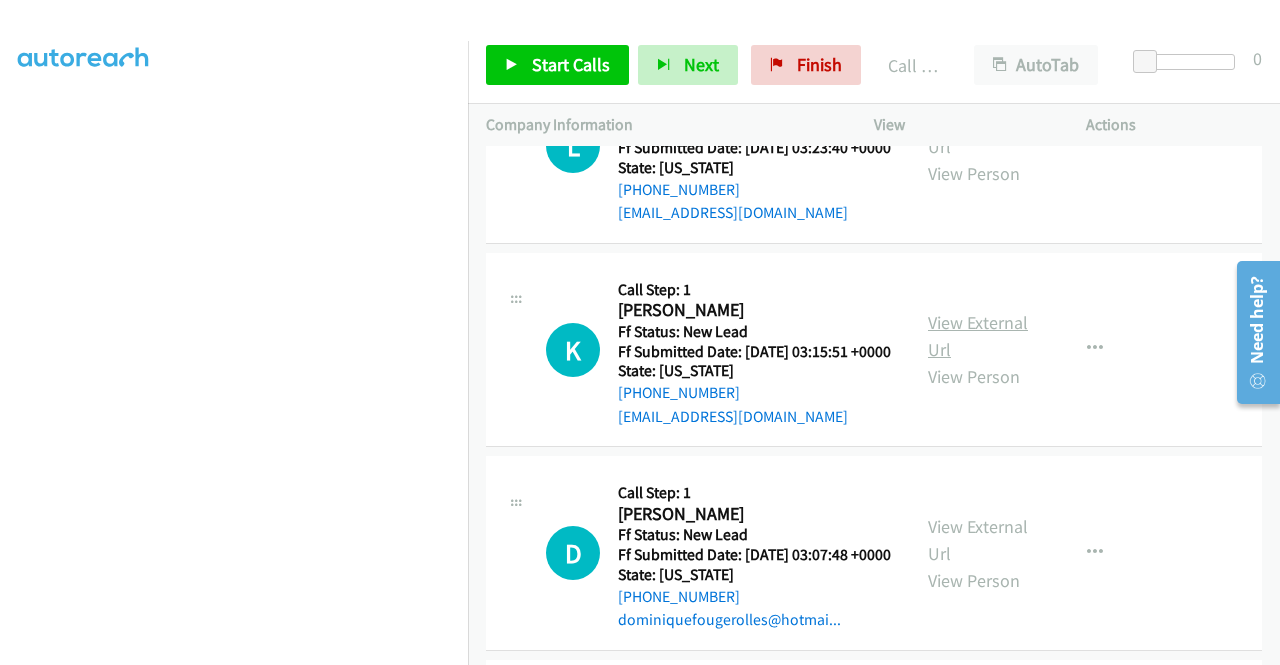 click on "View External Url" at bounding box center [978, 336] 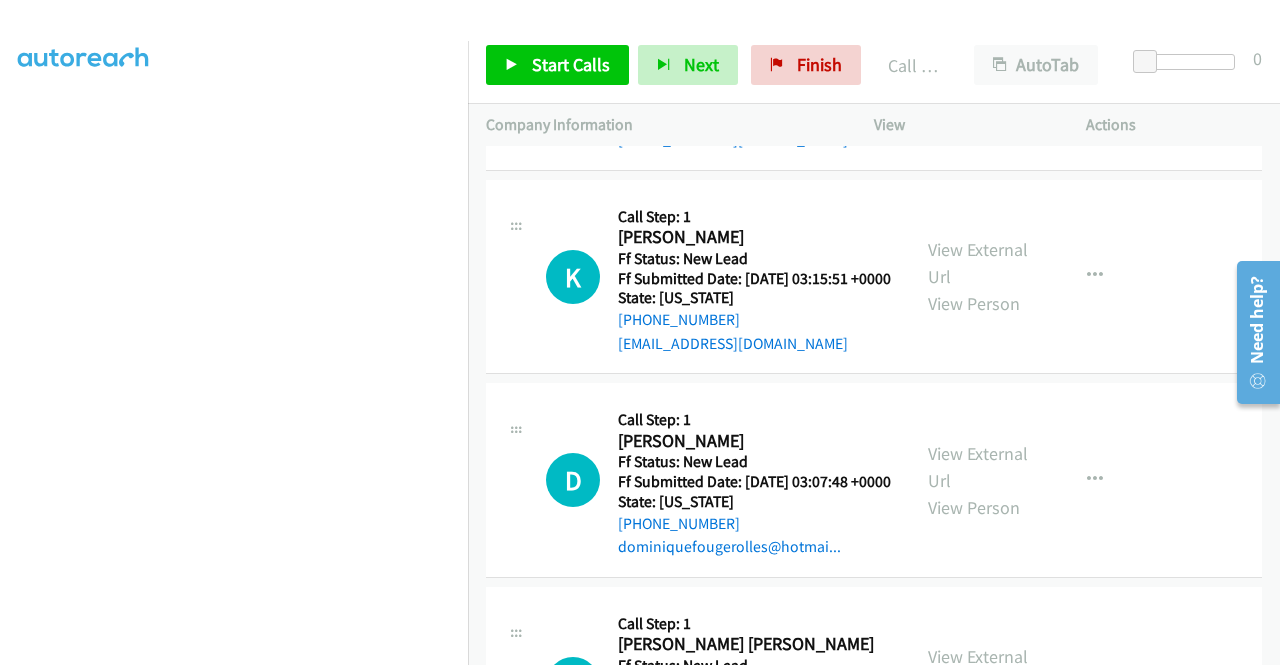 scroll, scrollTop: 2540, scrollLeft: 0, axis: vertical 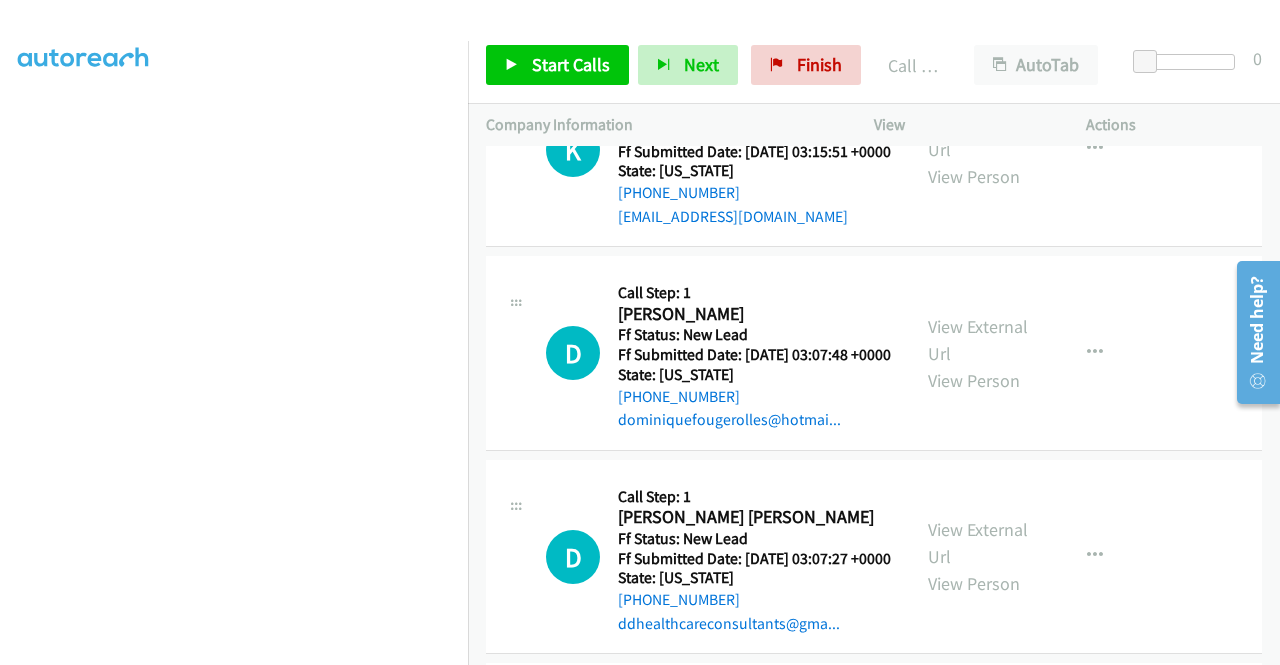 click on "View External Url
View Person" at bounding box center [980, 353] 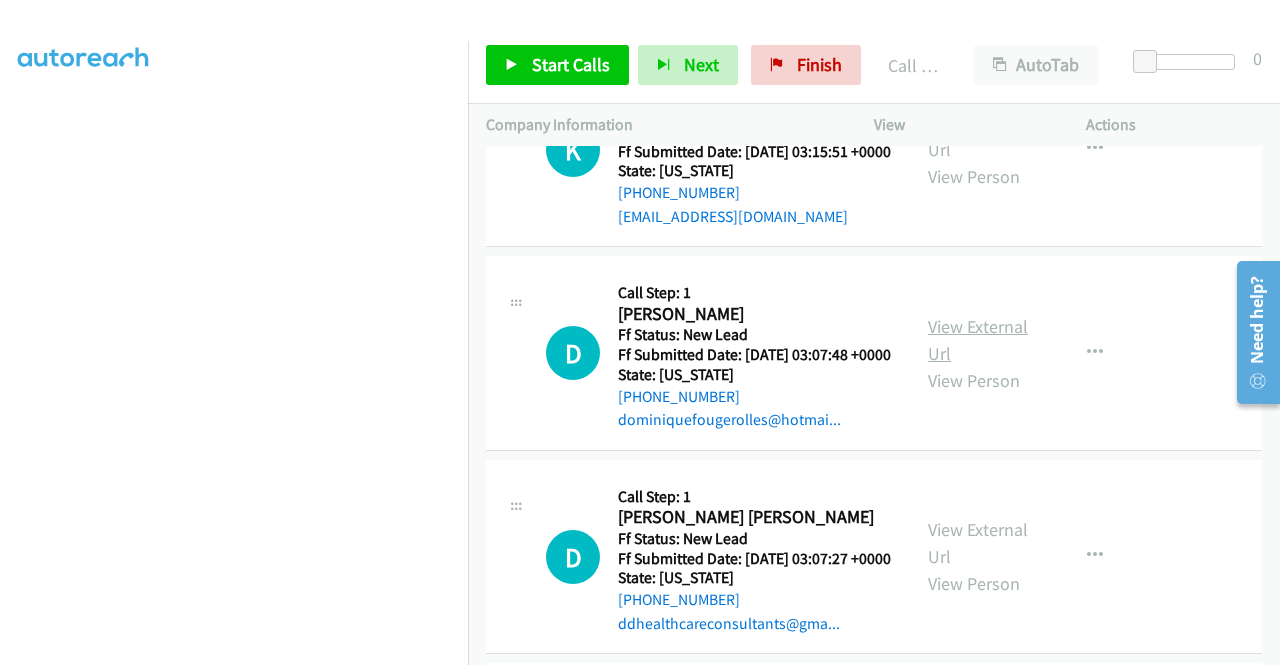 click on "View External Url" at bounding box center (978, 340) 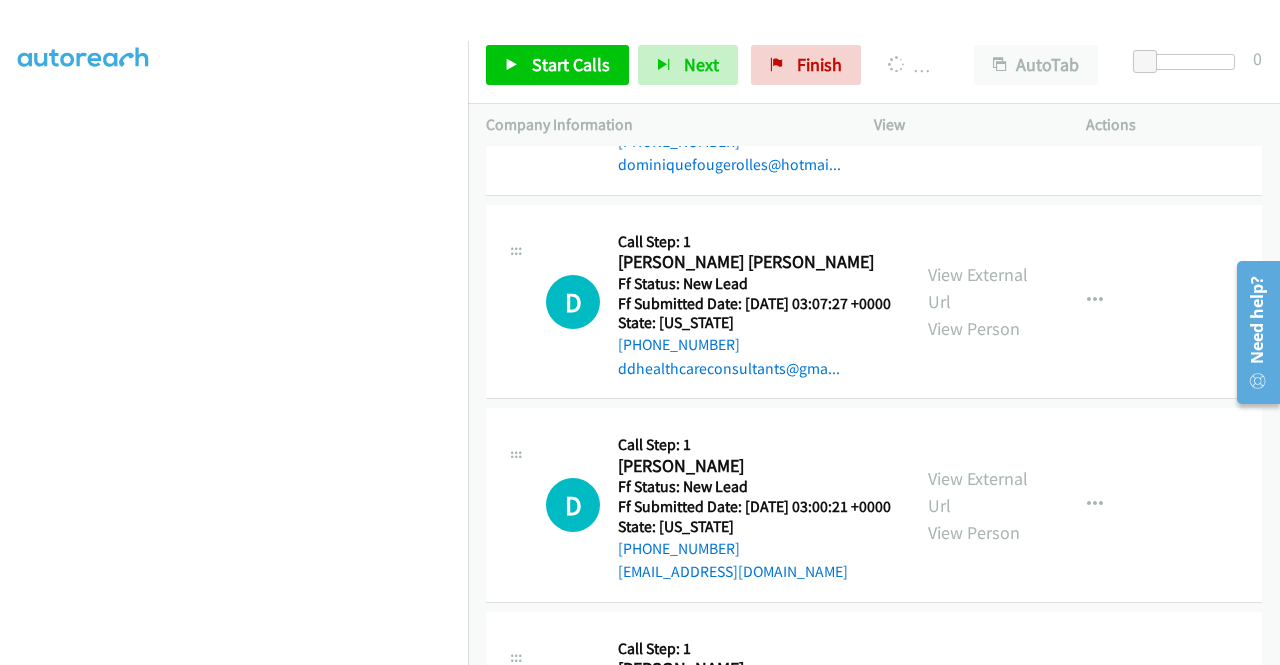 scroll, scrollTop: 2840, scrollLeft: 0, axis: vertical 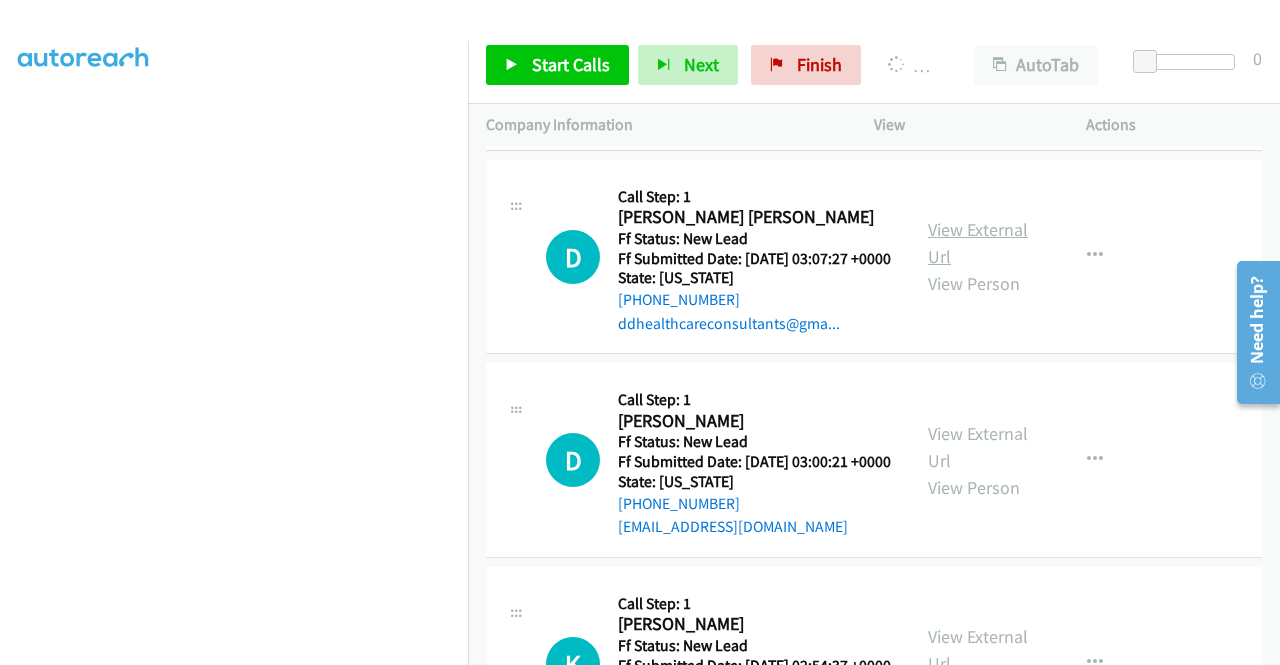 click on "View External Url" at bounding box center (978, 243) 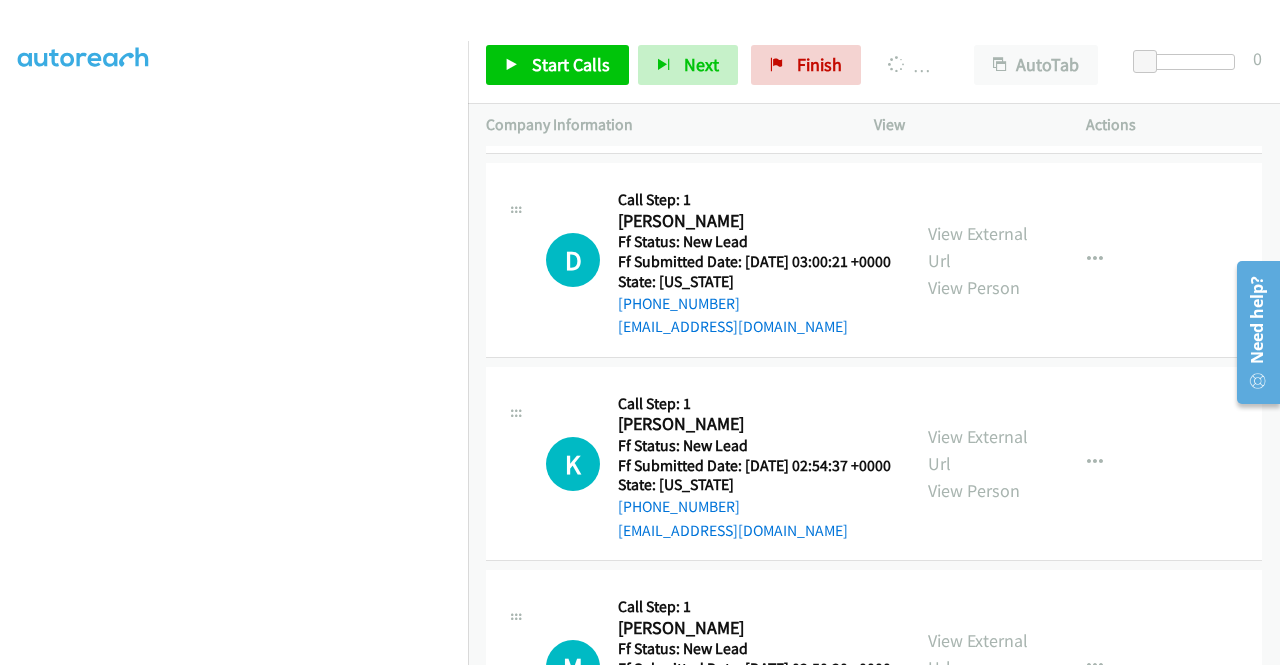 scroll, scrollTop: 3040, scrollLeft: 0, axis: vertical 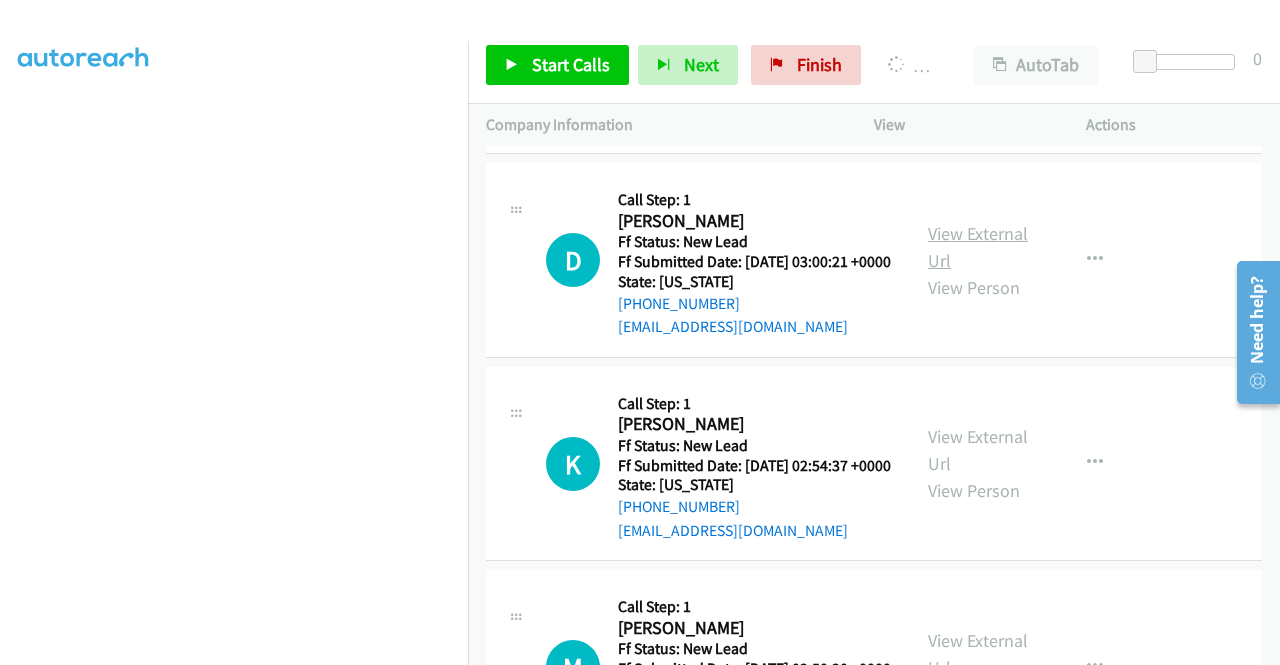 click on "View External Url" at bounding box center [978, 247] 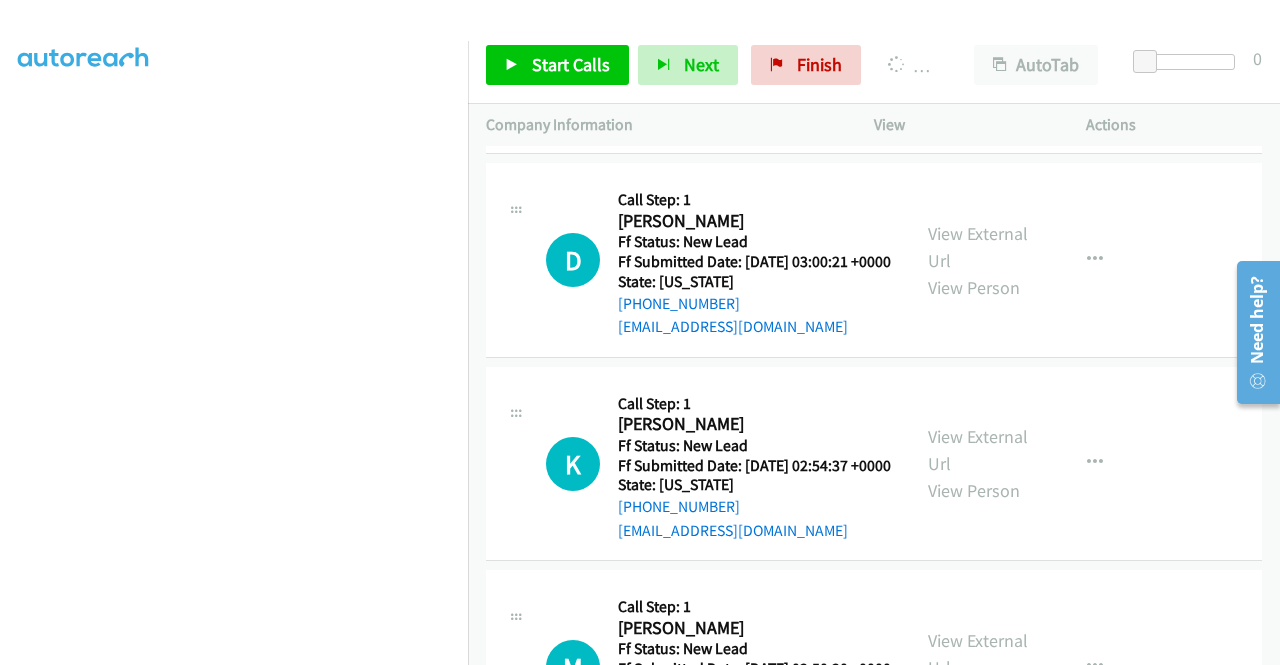 scroll, scrollTop: 3240, scrollLeft: 0, axis: vertical 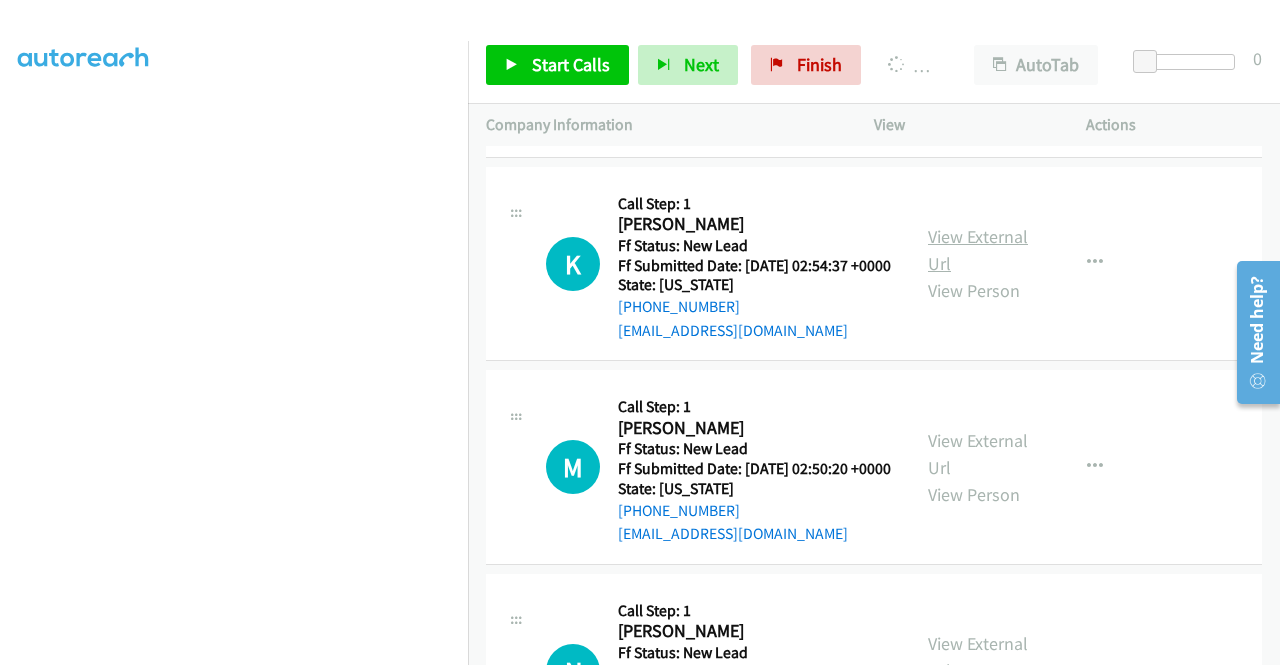 click on "View External Url" at bounding box center [978, 250] 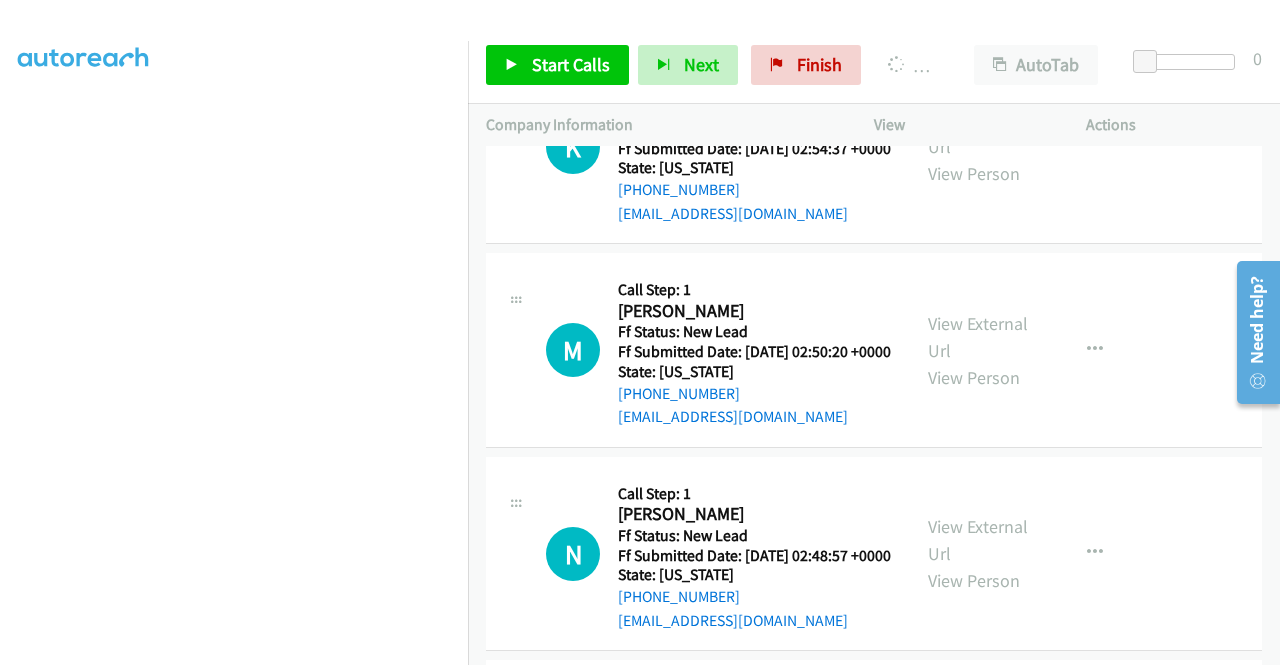 scroll, scrollTop: 3540, scrollLeft: 0, axis: vertical 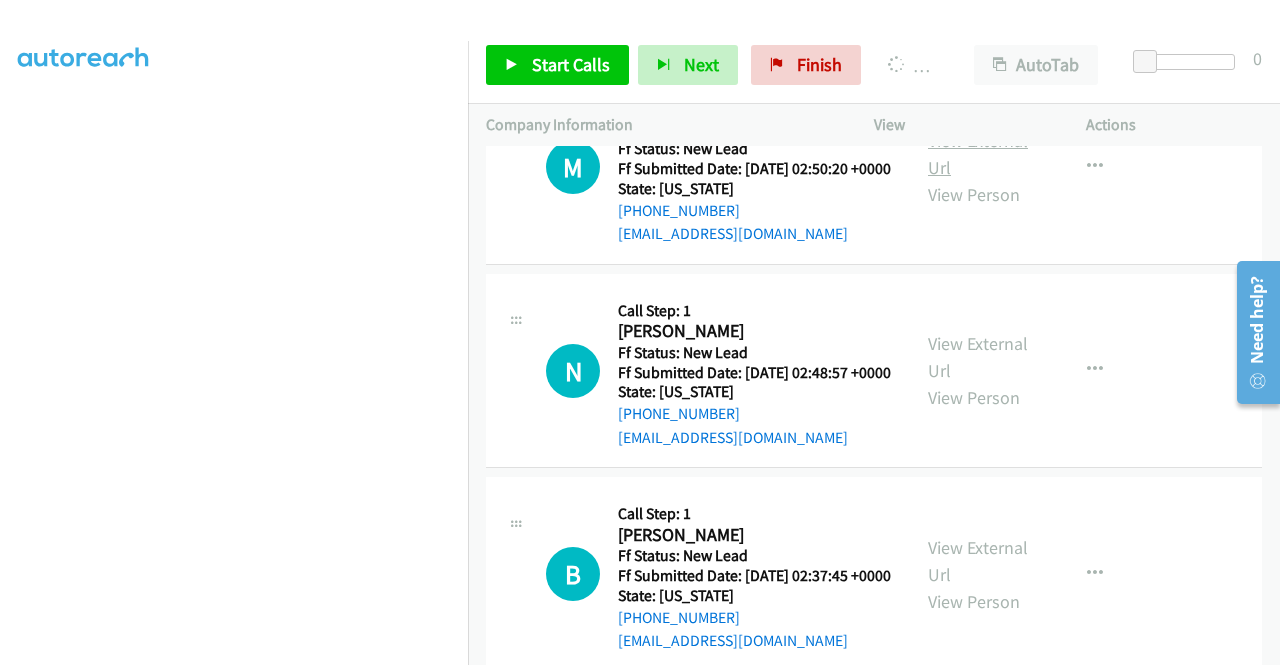 click on "View External Url" at bounding box center (978, 154) 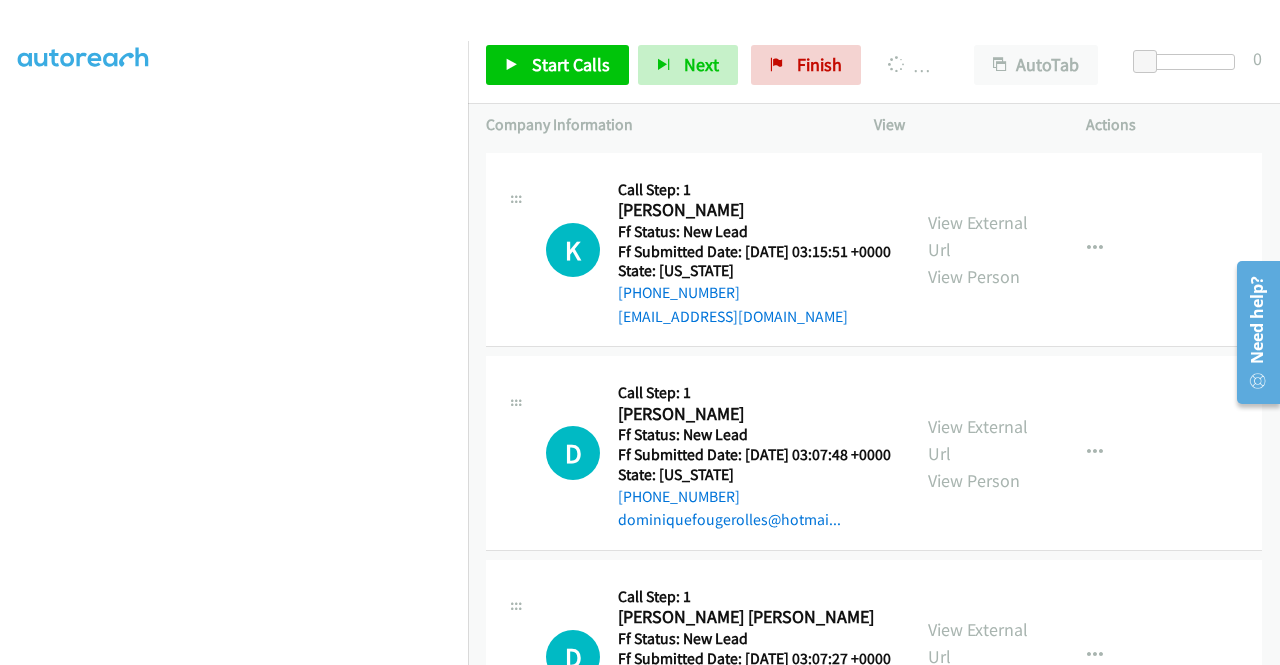 scroll, scrollTop: 2340, scrollLeft: 0, axis: vertical 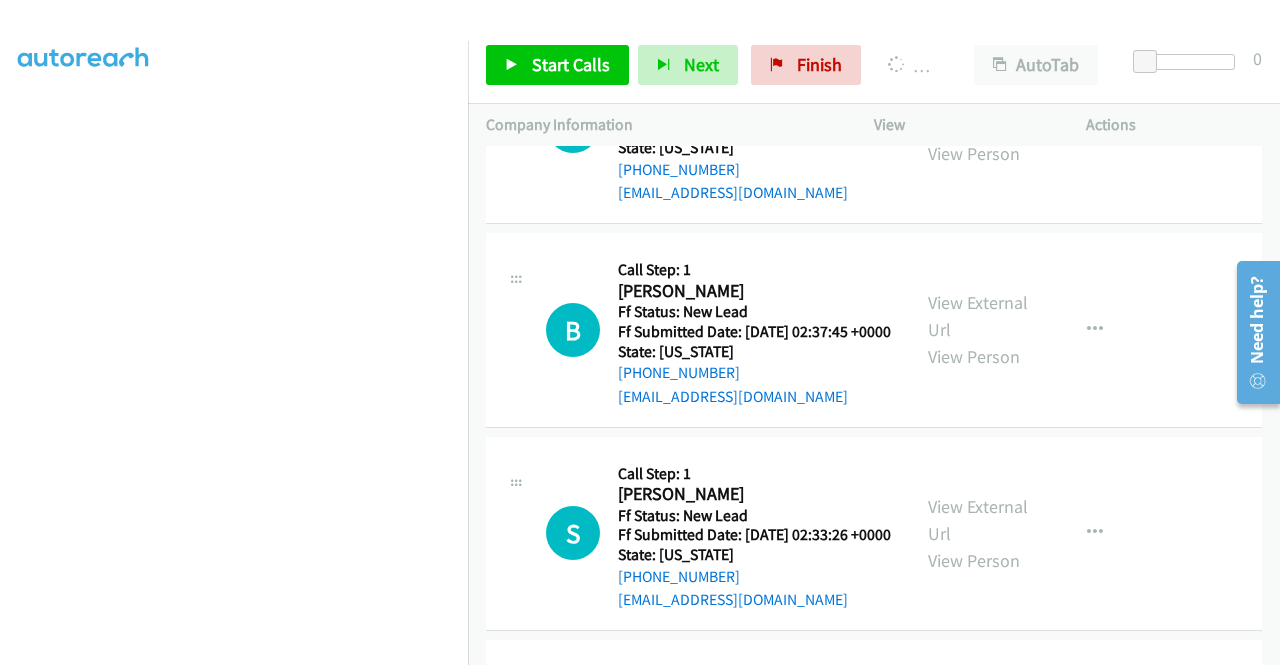 click on "View External Url" at bounding box center (978, 113) 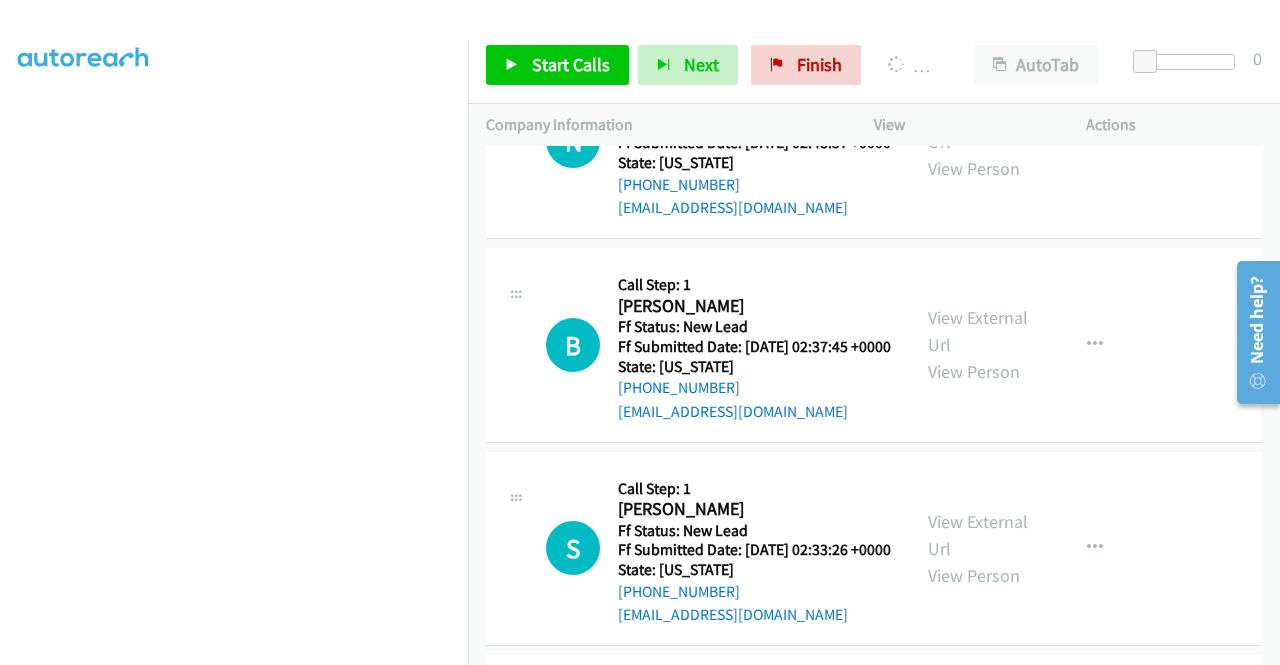 scroll, scrollTop: 4140, scrollLeft: 0, axis: vertical 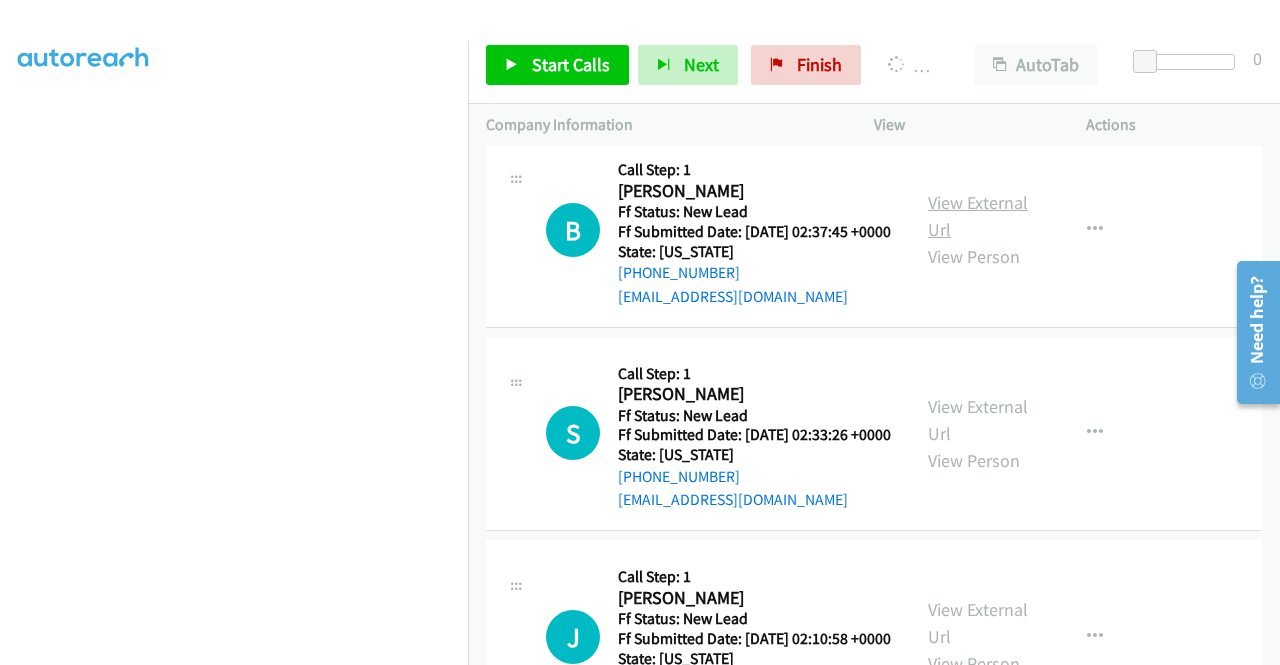 click on "View External Url" at bounding box center [978, 216] 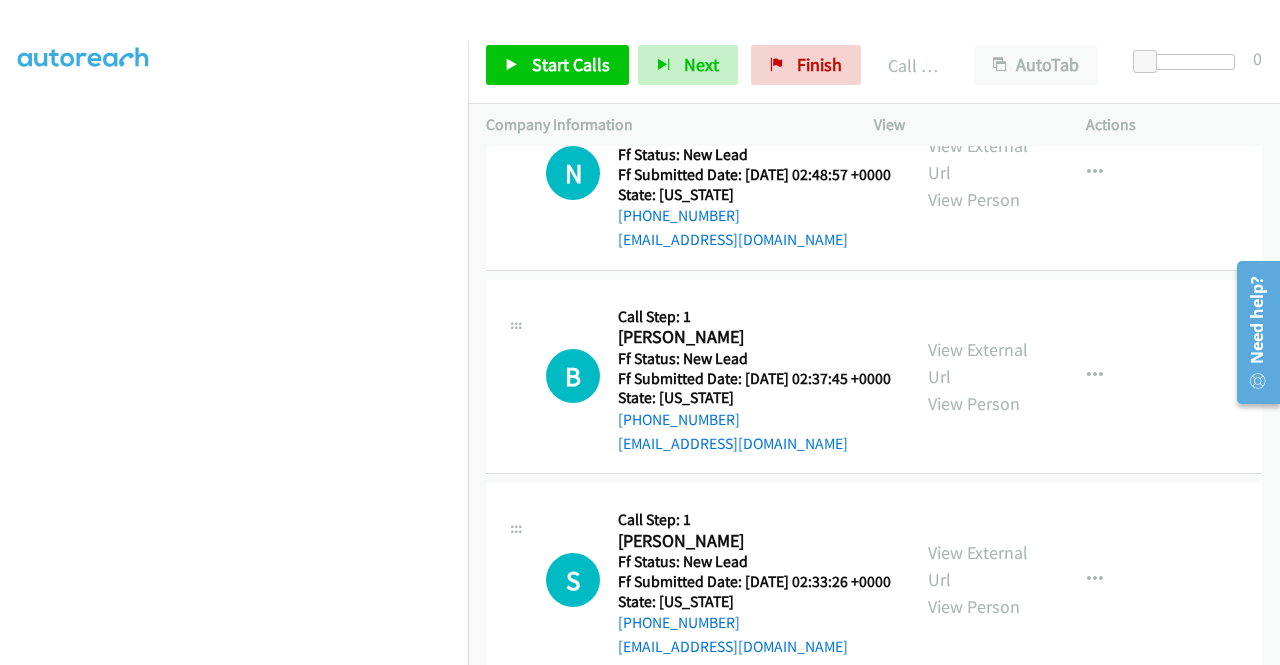scroll, scrollTop: 3940, scrollLeft: 0, axis: vertical 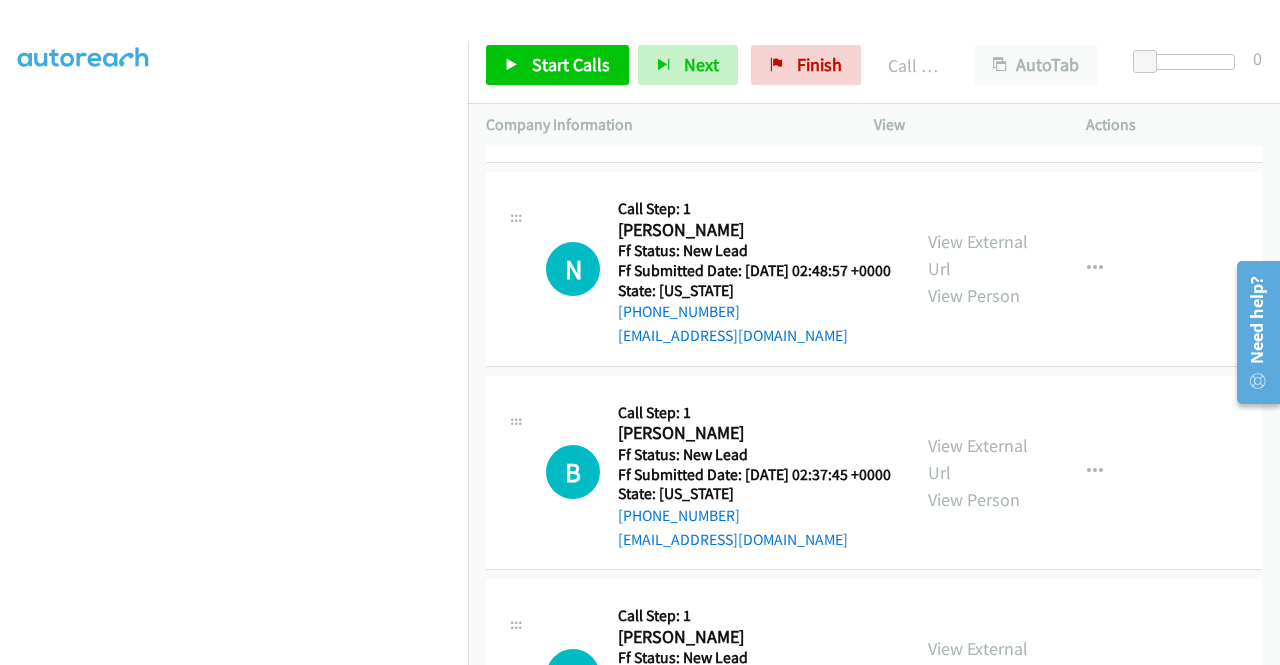 click on "View External Url" at bounding box center (978, 31) 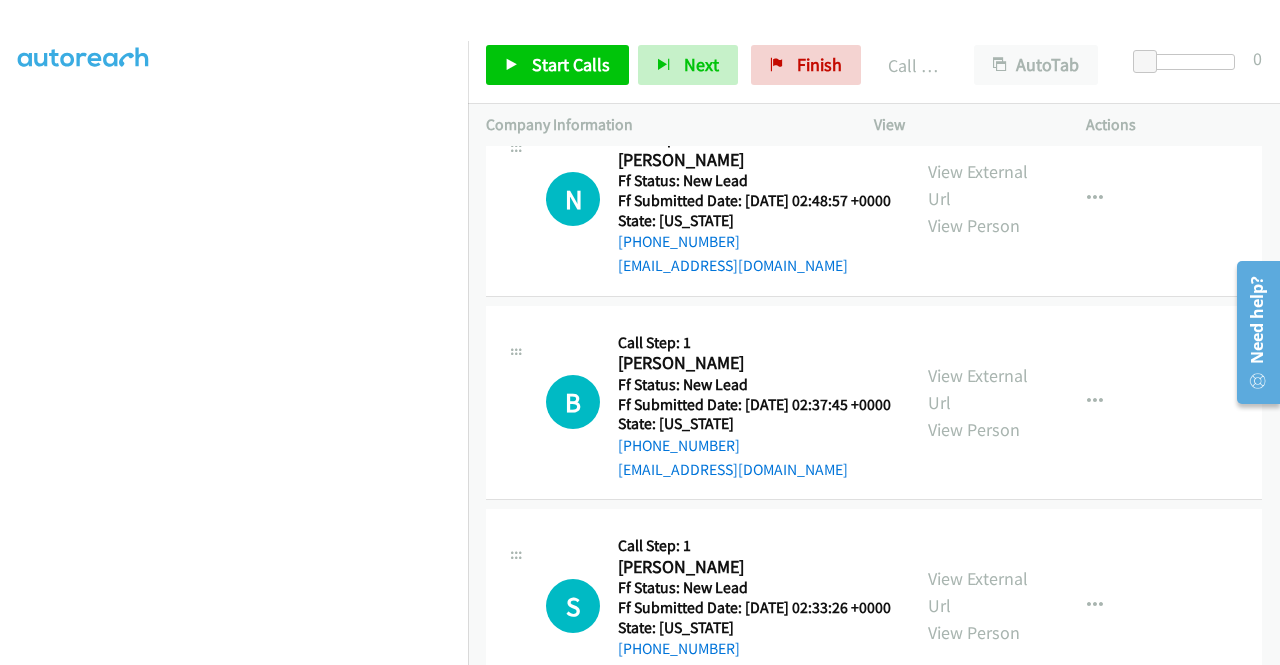 scroll, scrollTop: 4040, scrollLeft: 0, axis: vertical 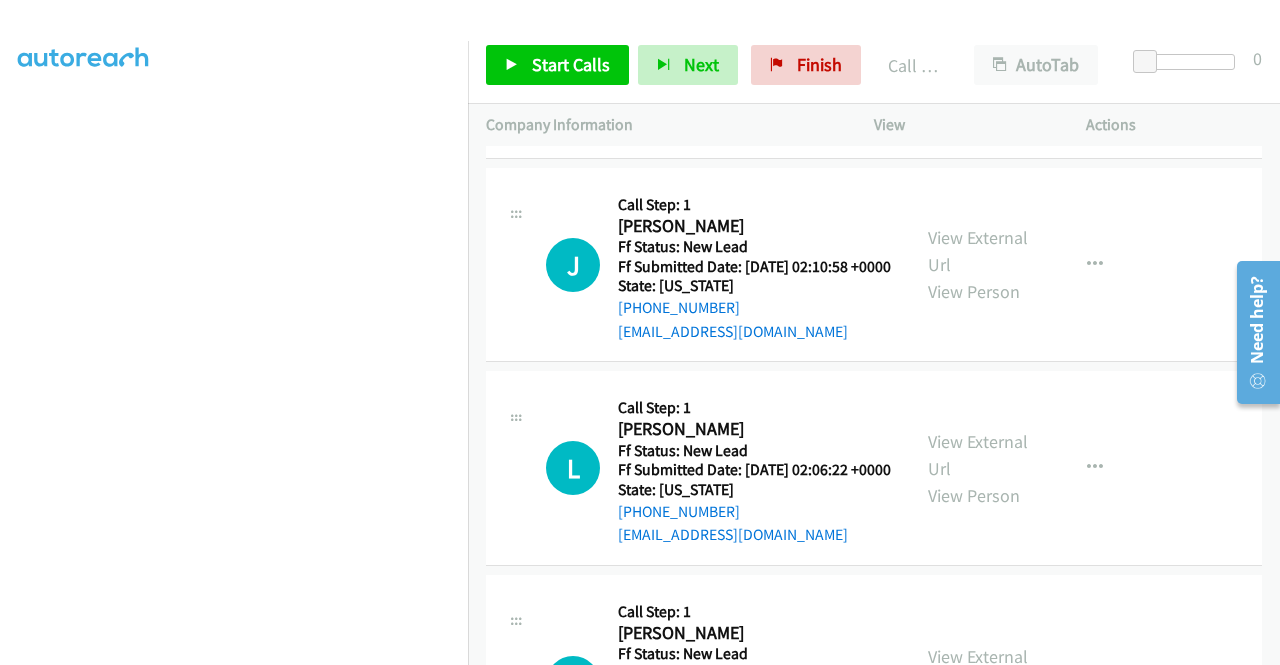 click on "View External Url" at bounding box center (978, 48) 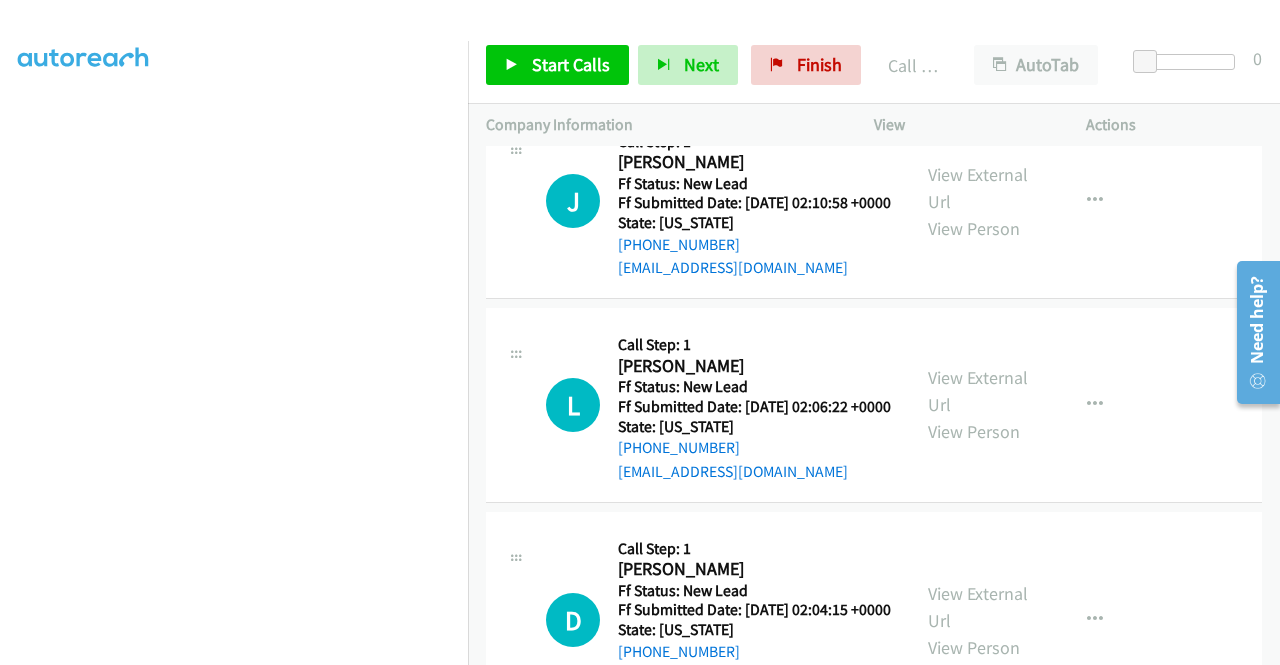 scroll, scrollTop: 4840, scrollLeft: 0, axis: vertical 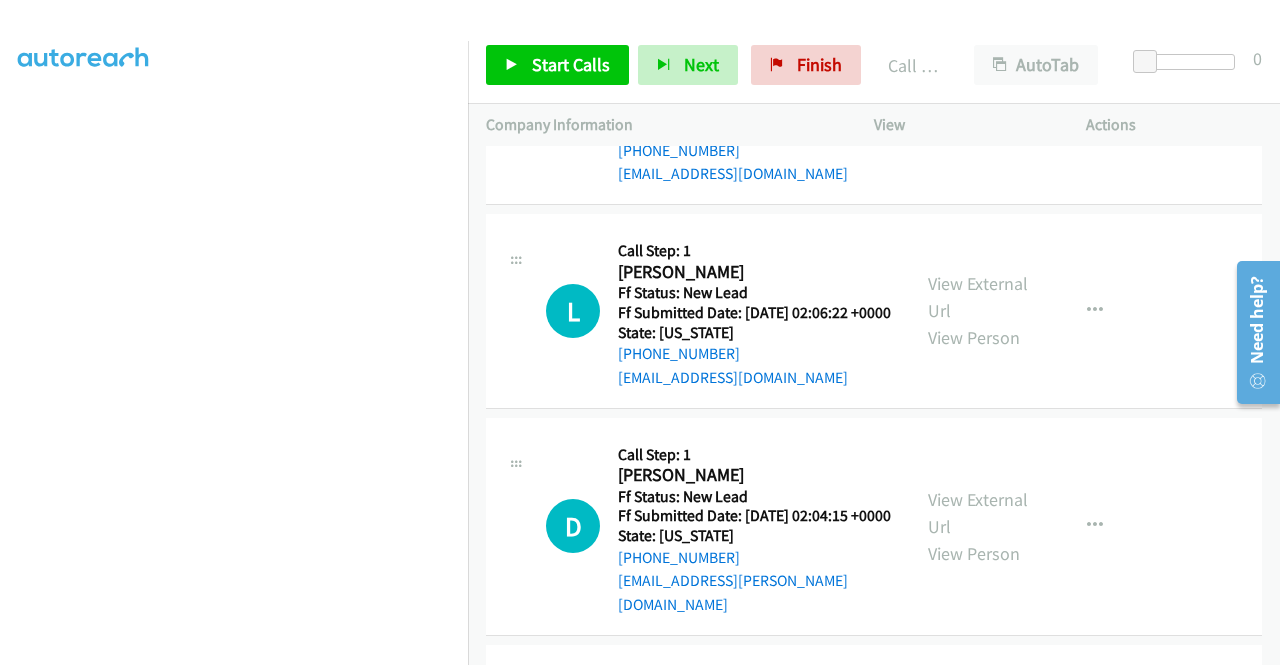 click on "View External Url" at bounding box center (978, 94) 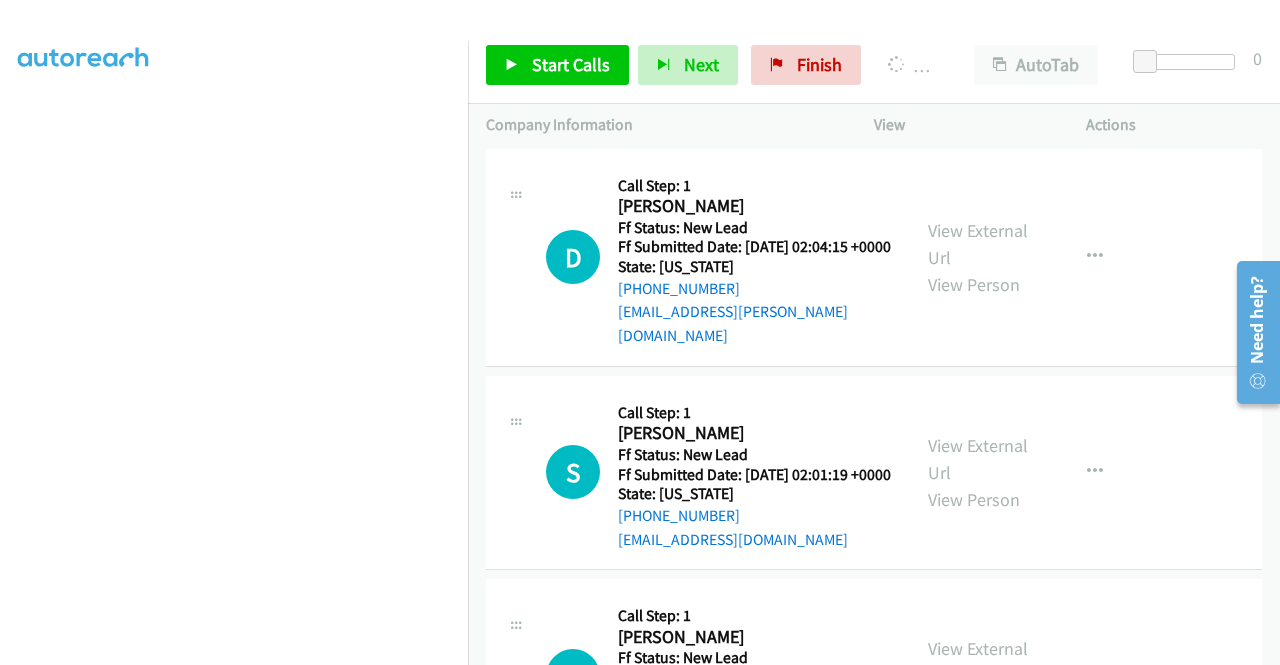 scroll, scrollTop: 5140, scrollLeft: 0, axis: vertical 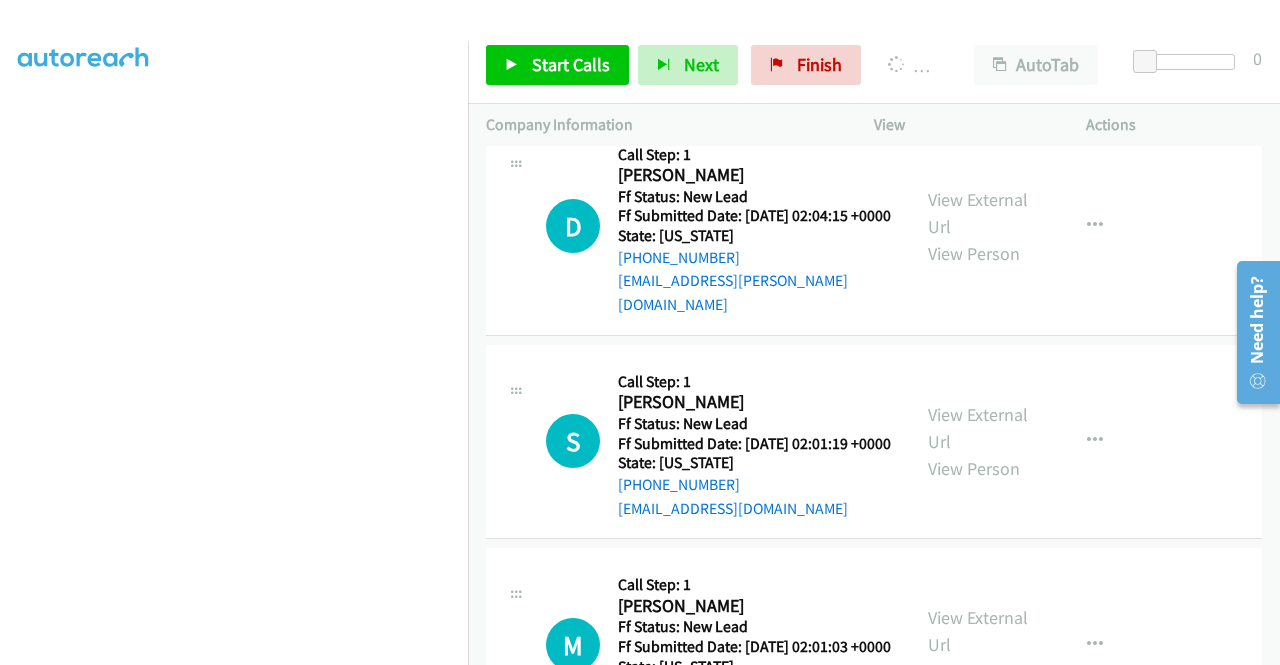 click on "View External Url" at bounding box center (978, -3) 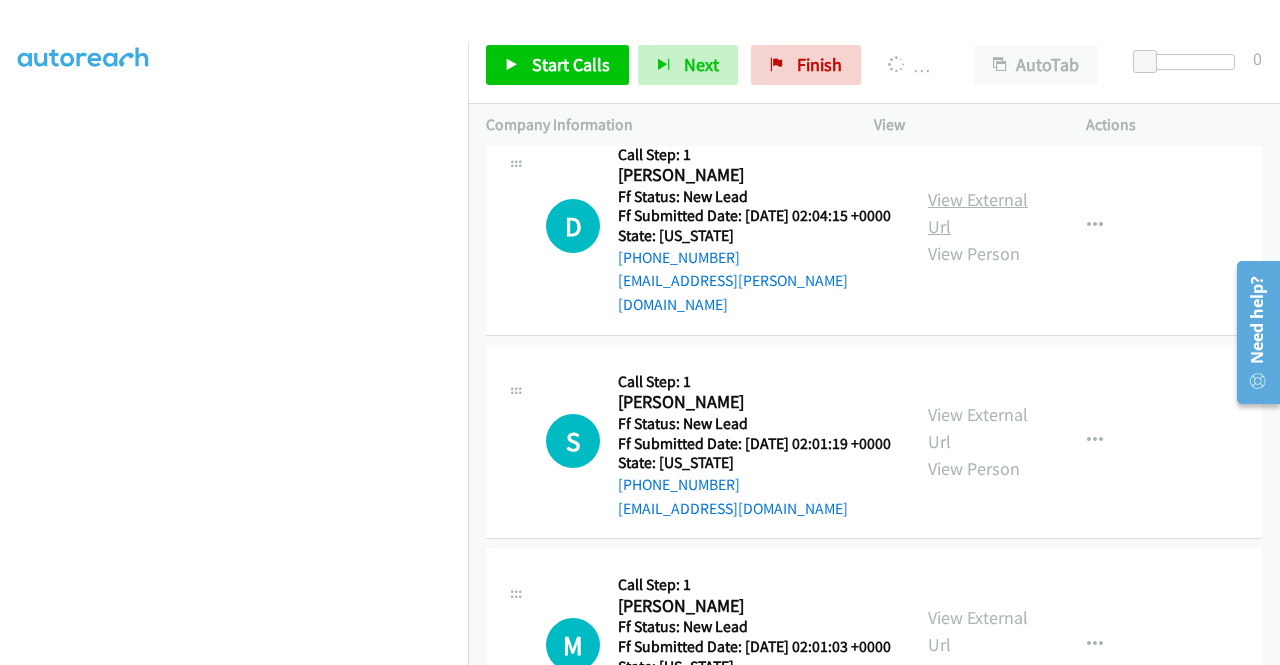 click on "View External Url" at bounding box center [978, 213] 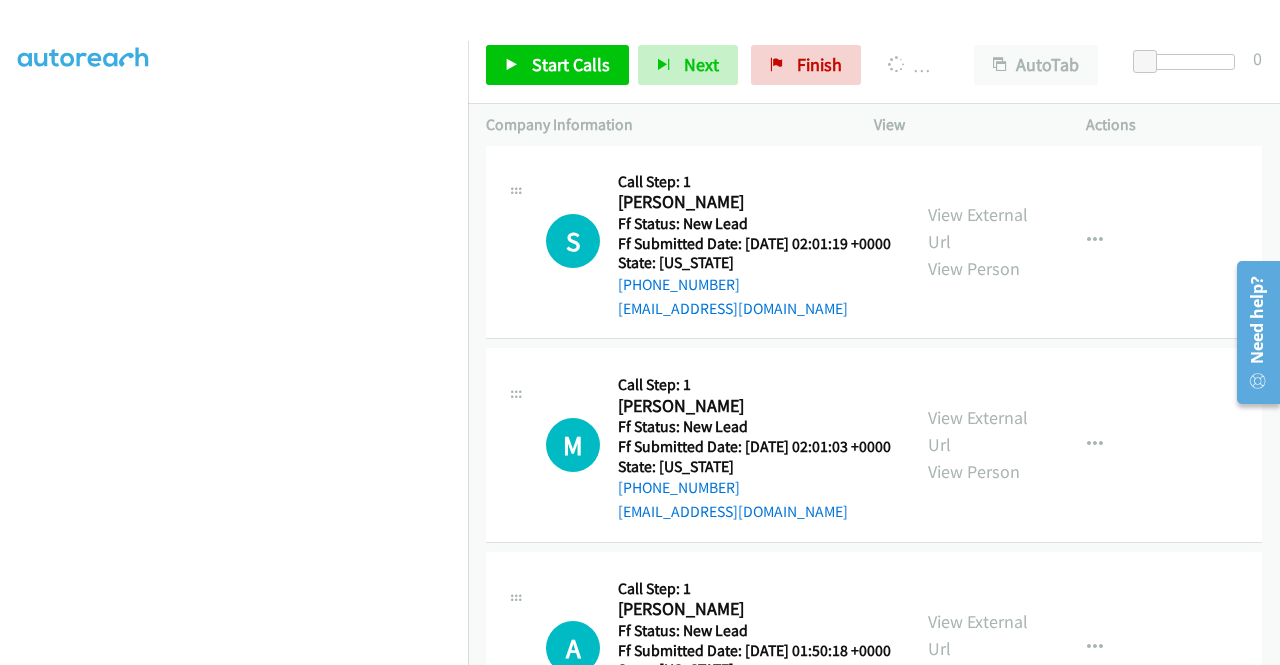 scroll, scrollTop: 5440, scrollLeft: 0, axis: vertical 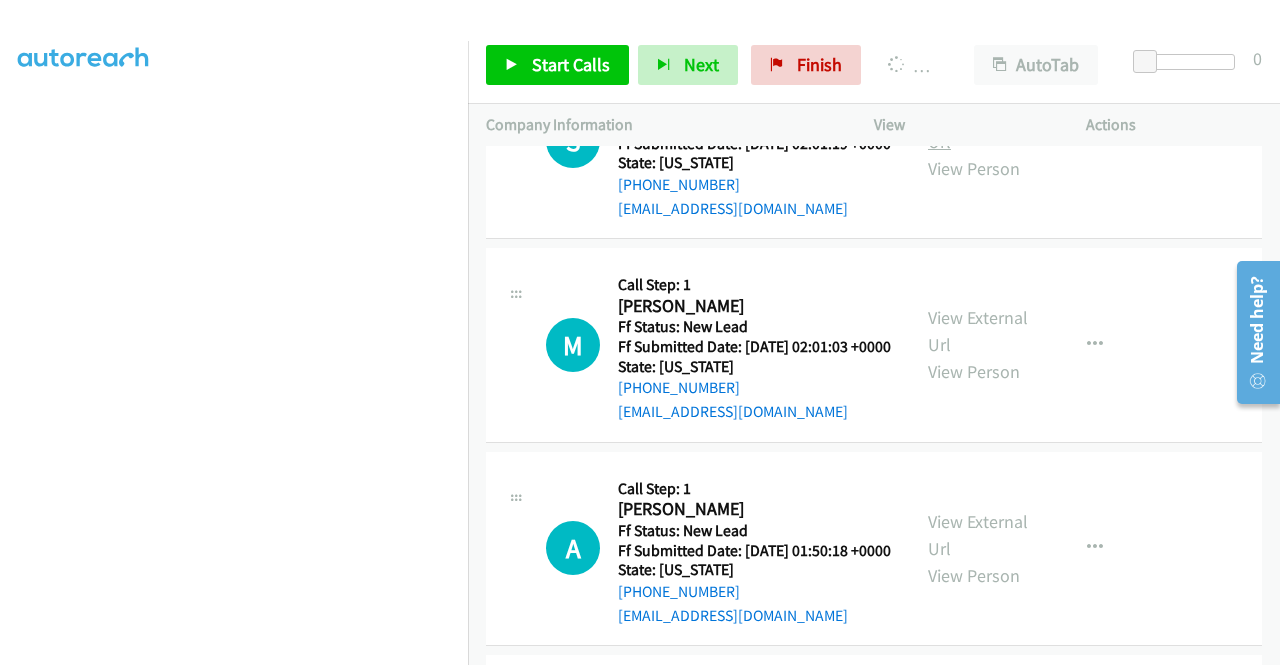 click on "View External Url" at bounding box center (978, 128) 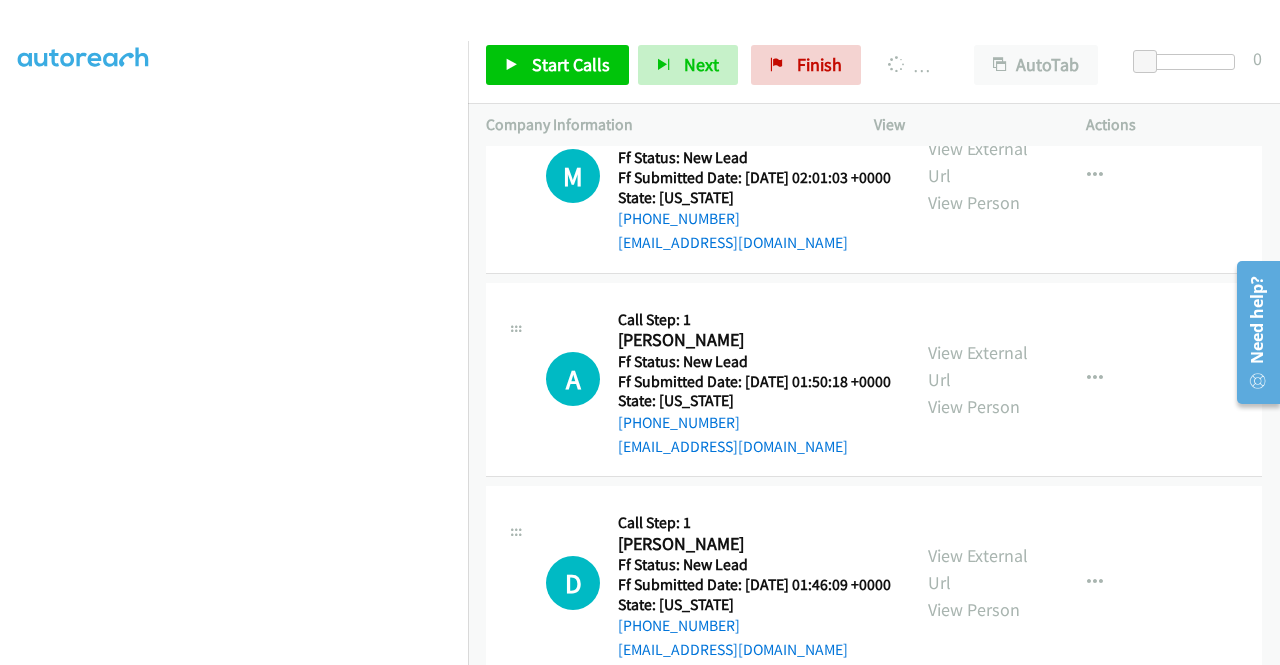 scroll, scrollTop: 5640, scrollLeft: 0, axis: vertical 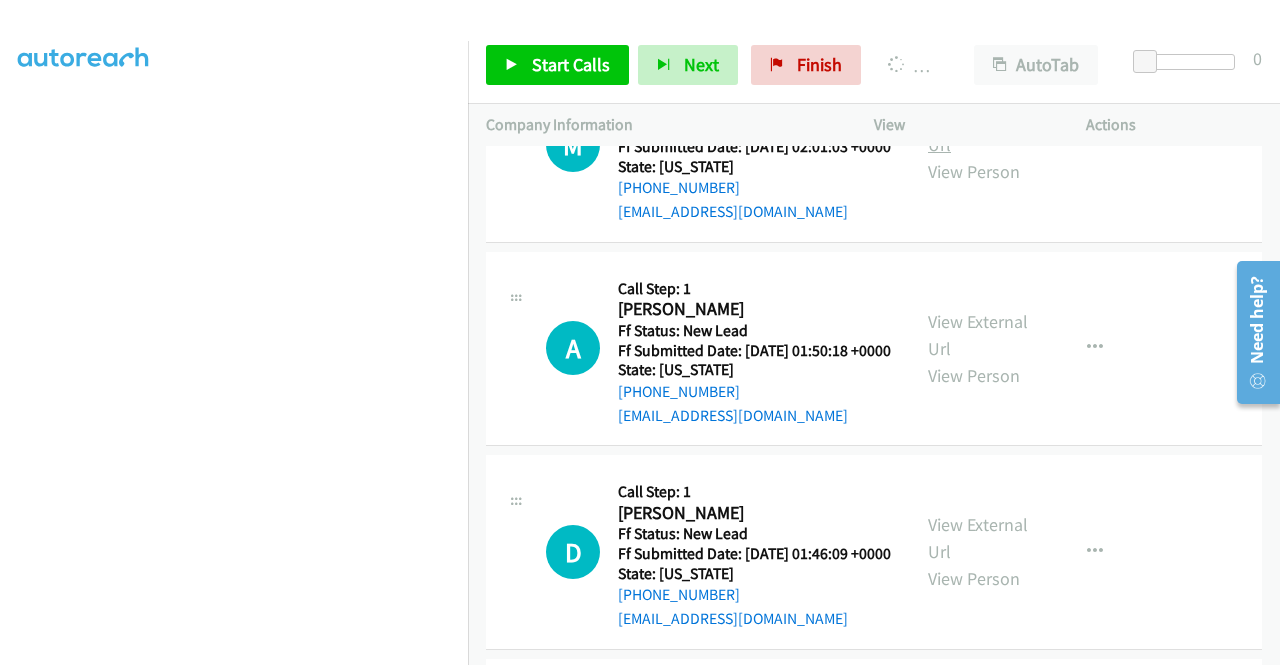 click on "View External Url" at bounding box center [978, 131] 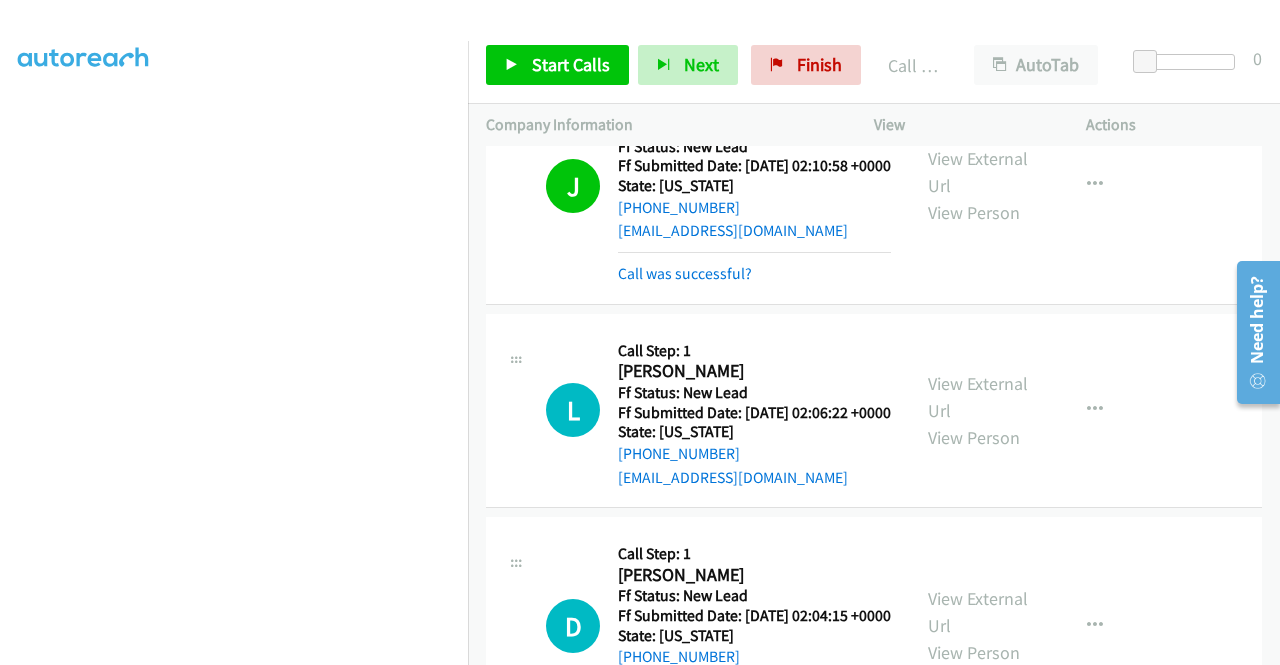 scroll, scrollTop: 4782, scrollLeft: 0, axis: vertical 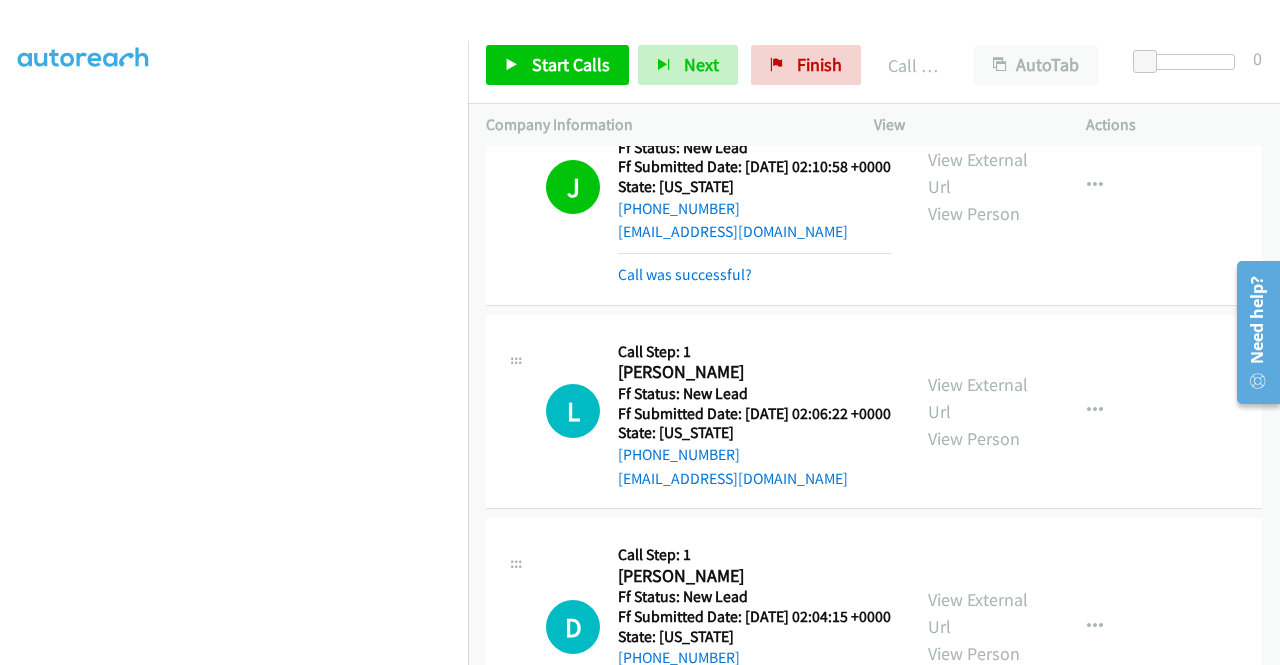 click on "Call was successful?" at bounding box center [685, 28] 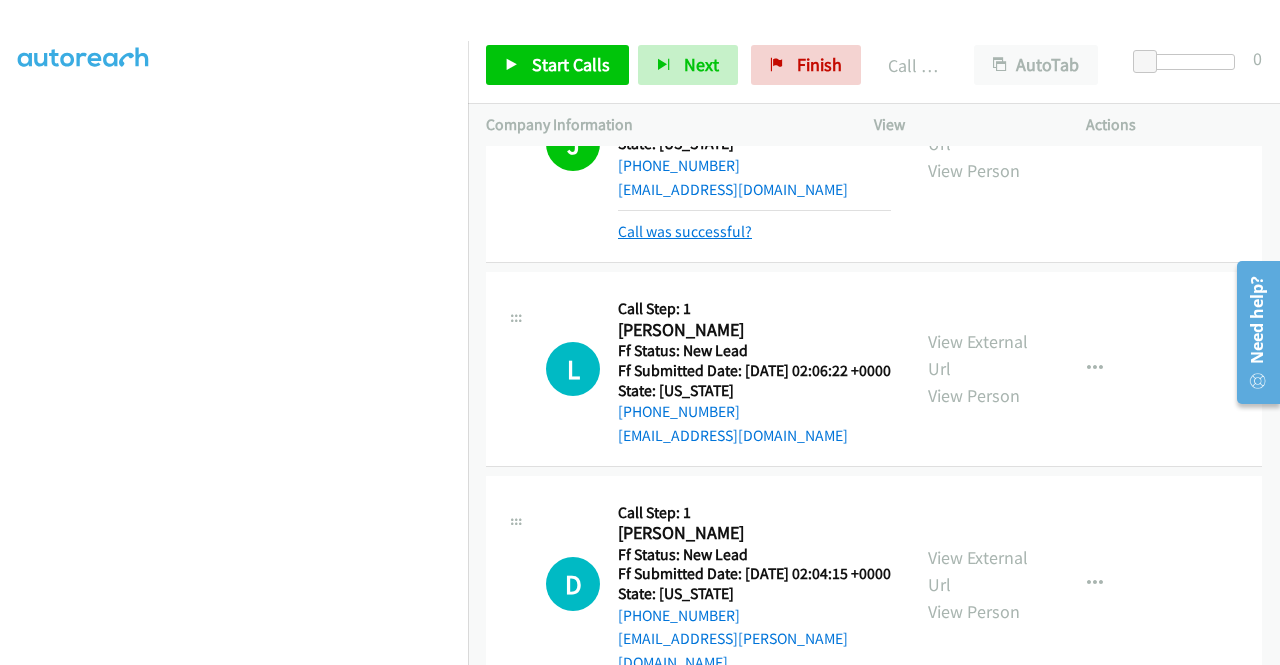 click on "Call was successful?" at bounding box center [685, 231] 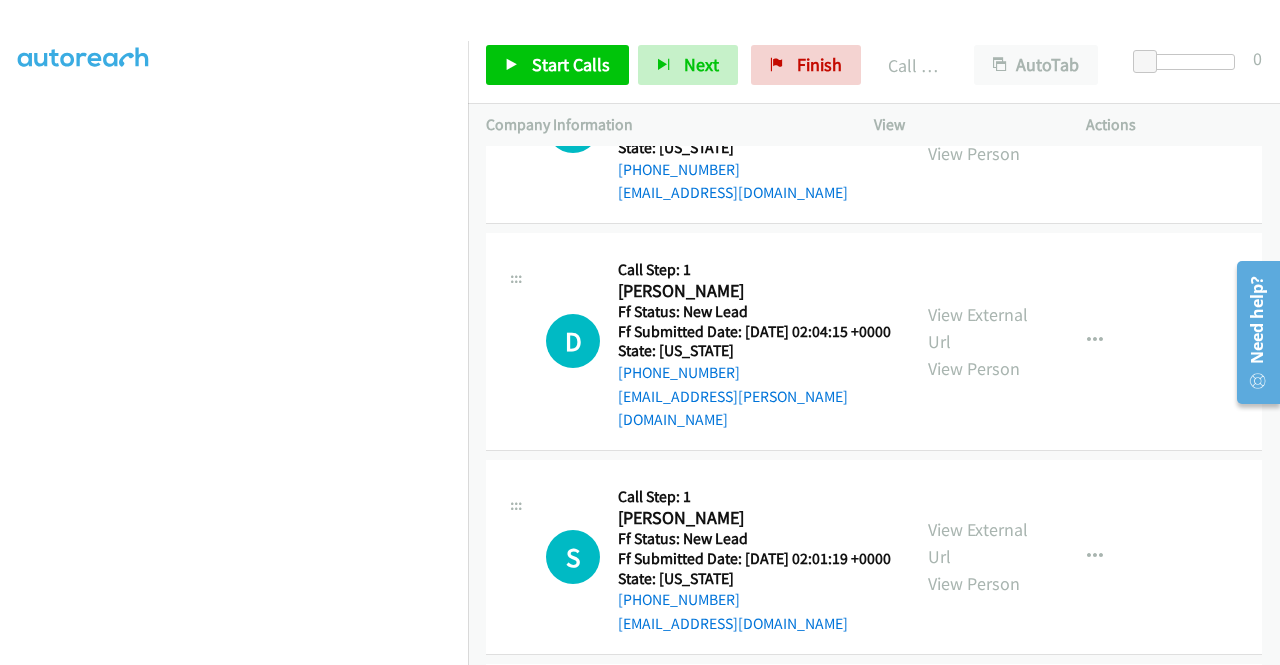 scroll, scrollTop: 5082, scrollLeft: 0, axis: vertical 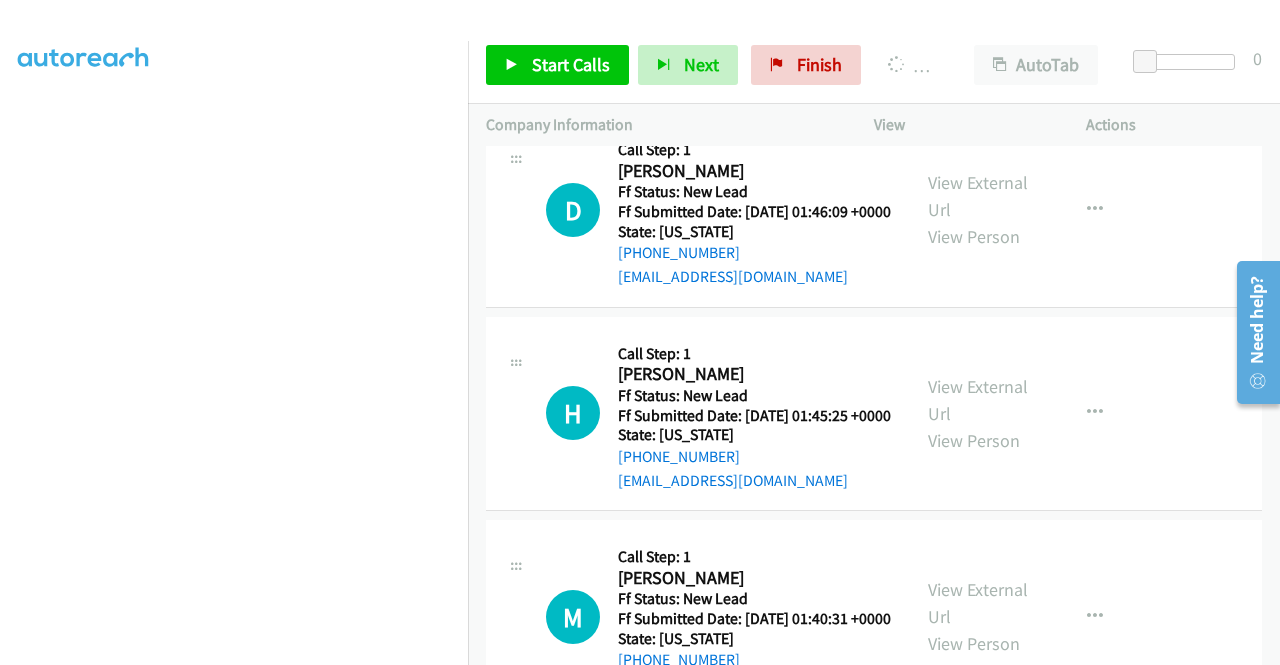 click on "View External Url" at bounding box center (978, -7) 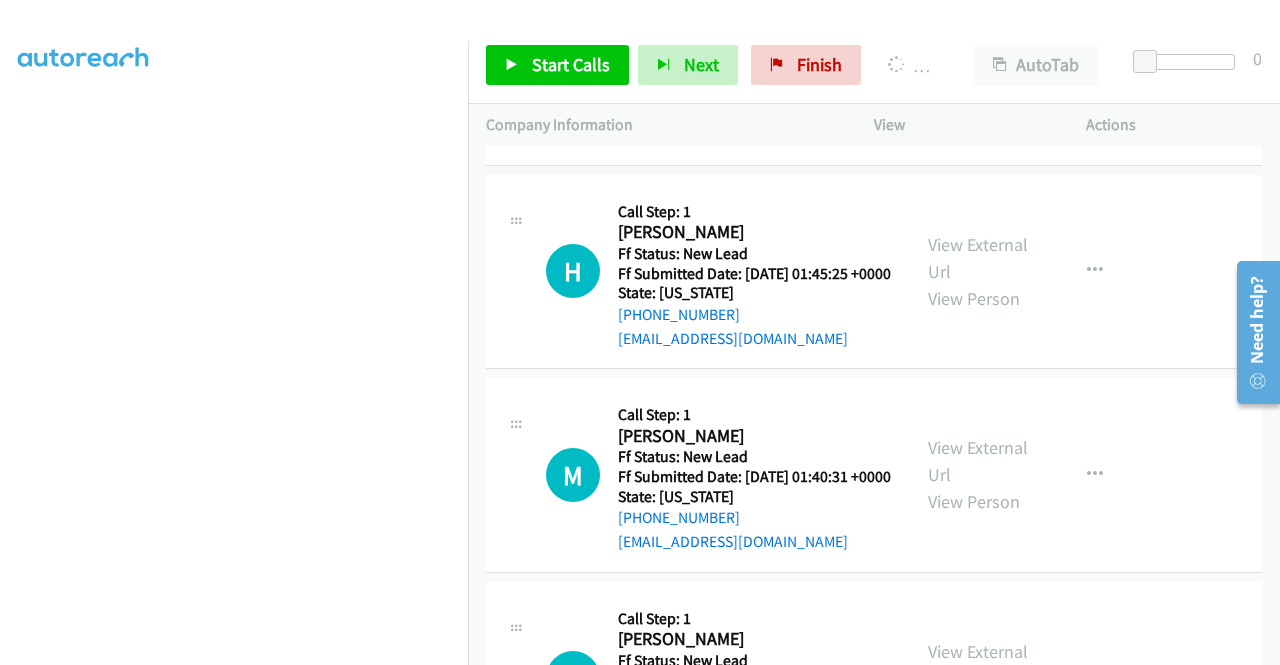 scroll, scrollTop: 6182, scrollLeft: 0, axis: vertical 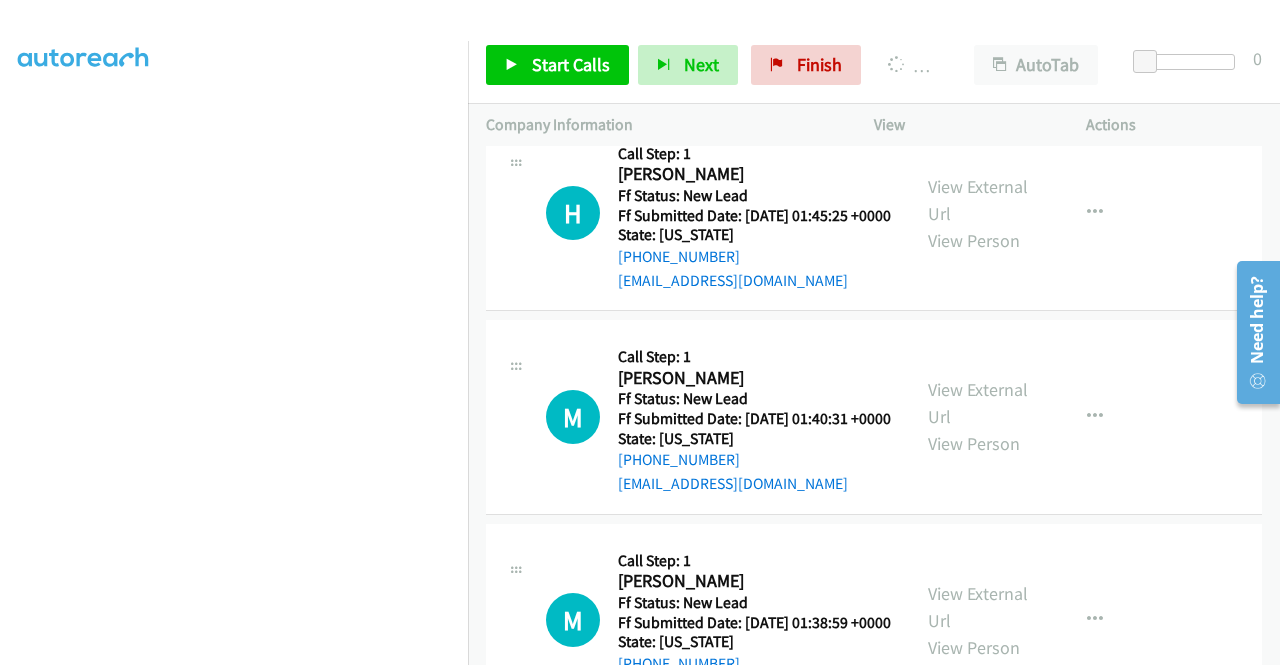 click on "View External Url" at bounding box center [978, -4] 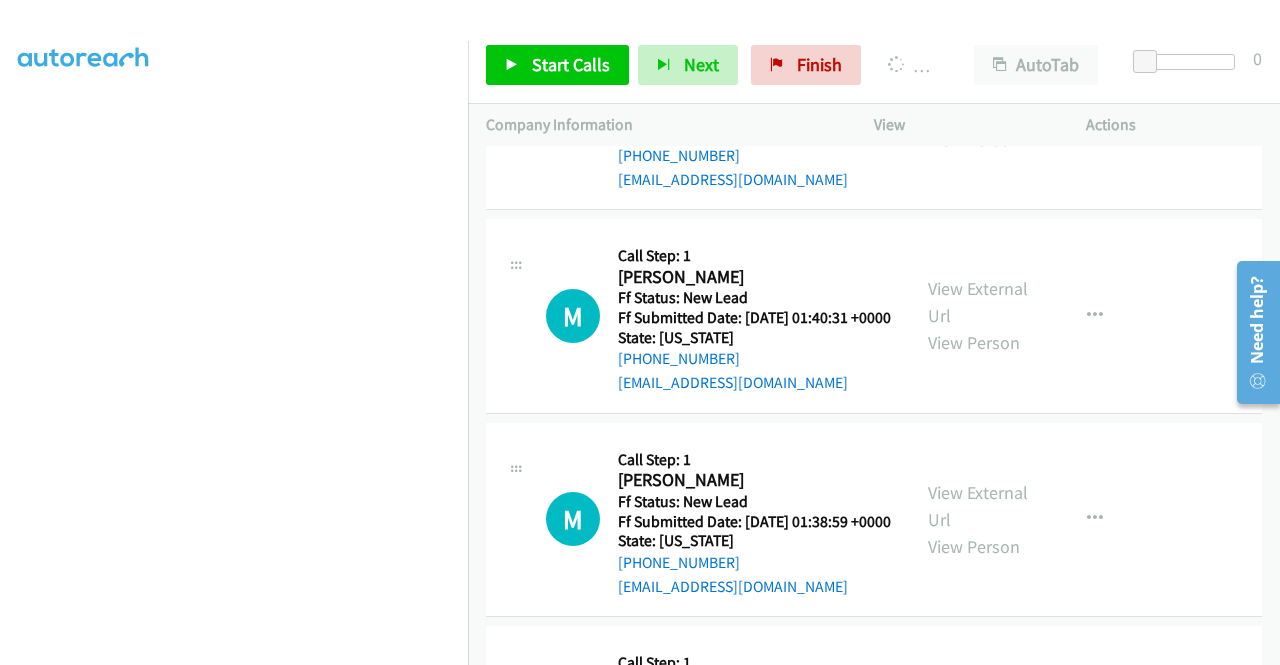 scroll, scrollTop: 6382, scrollLeft: 0, axis: vertical 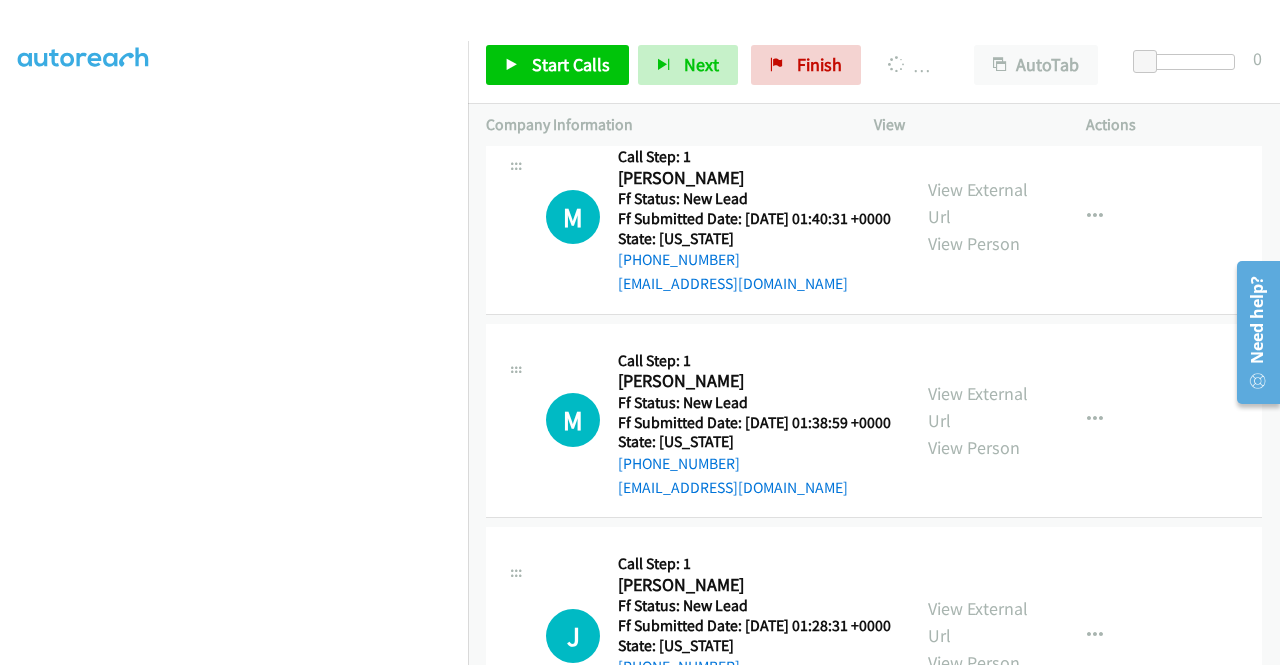 click on "View External Url" at bounding box center [978, 0] 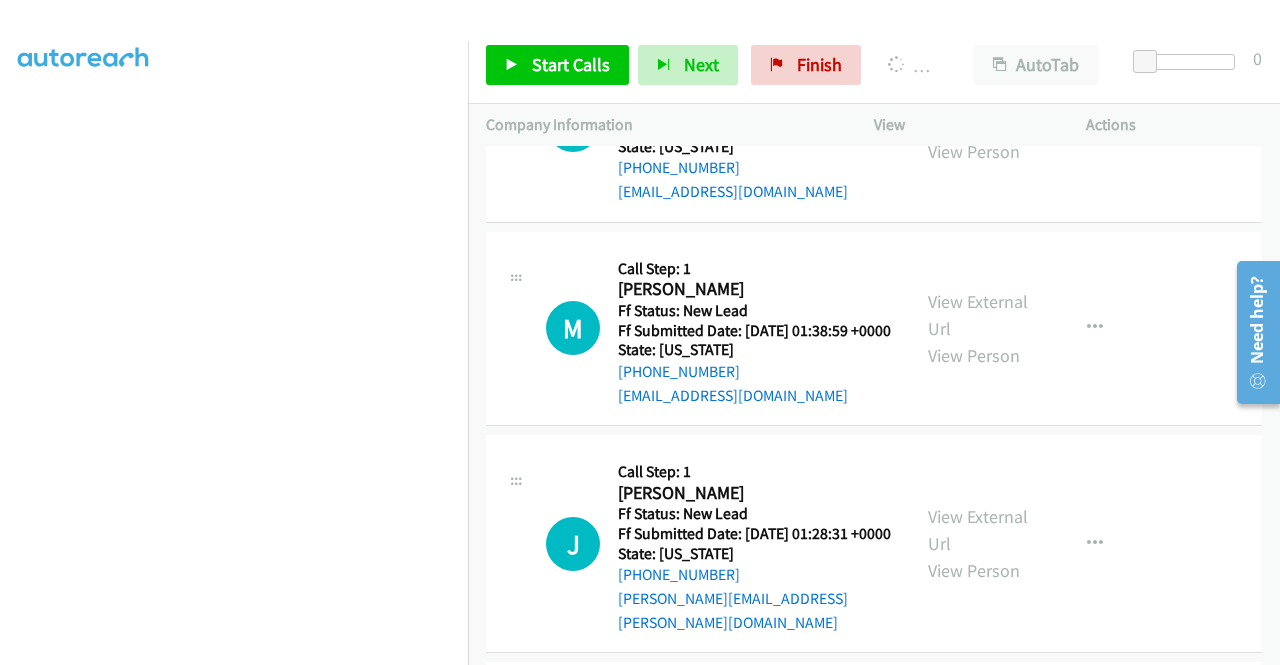 scroll, scrollTop: 6582, scrollLeft: 0, axis: vertical 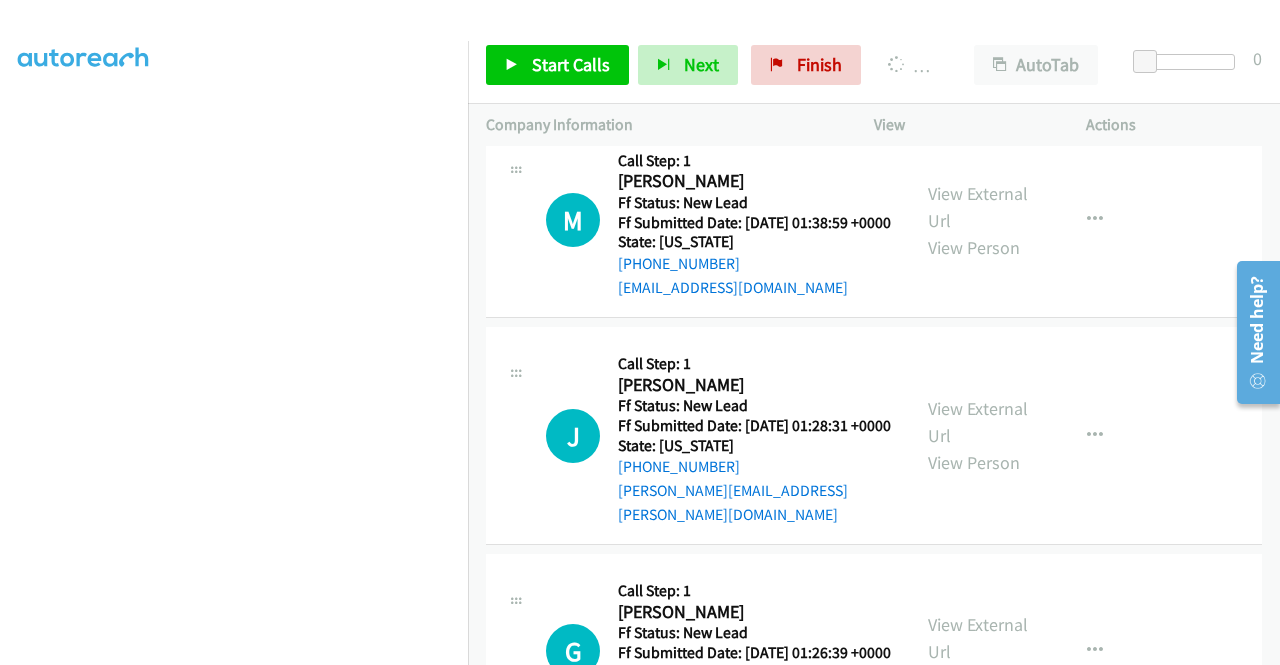 click on "View External Url" at bounding box center [978, 3] 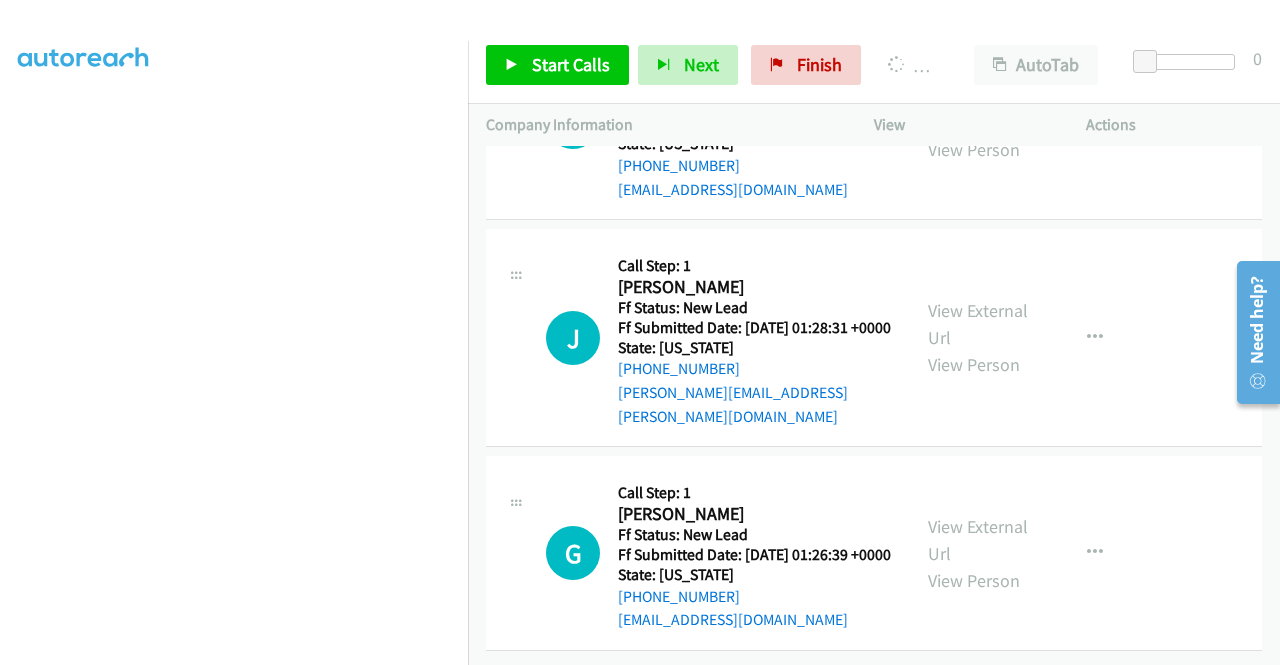 scroll, scrollTop: 6782, scrollLeft: 0, axis: vertical 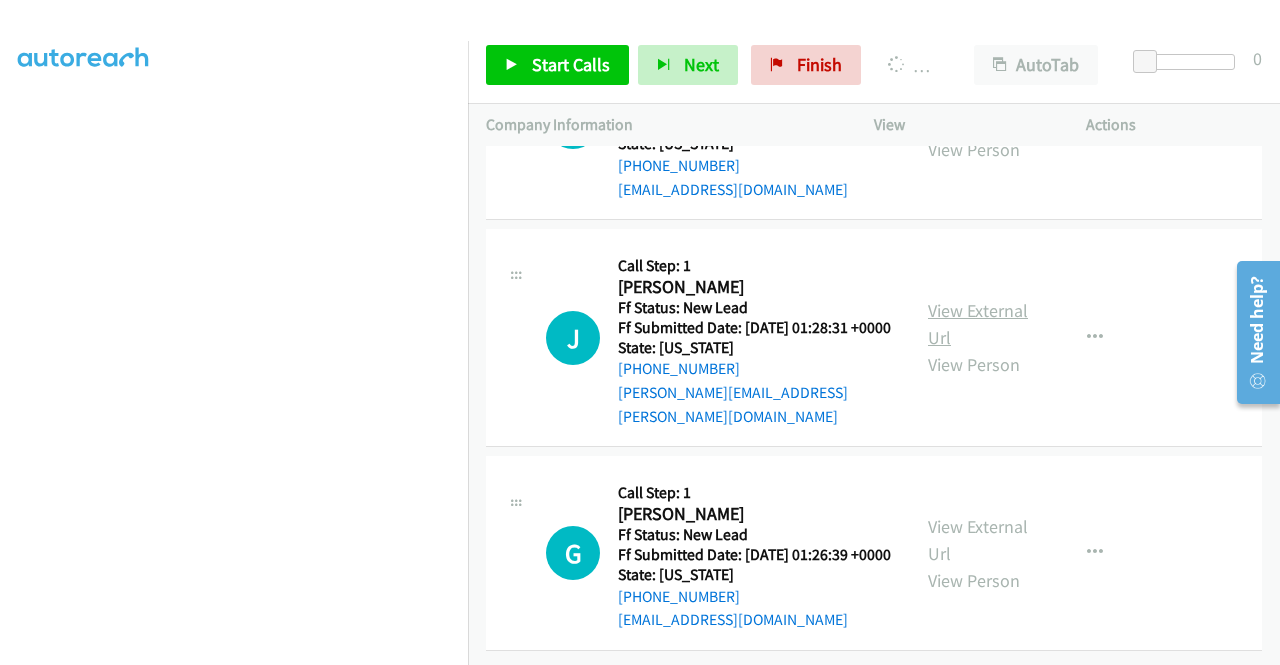 click on "View External Url" at bounding box center [978, 324] 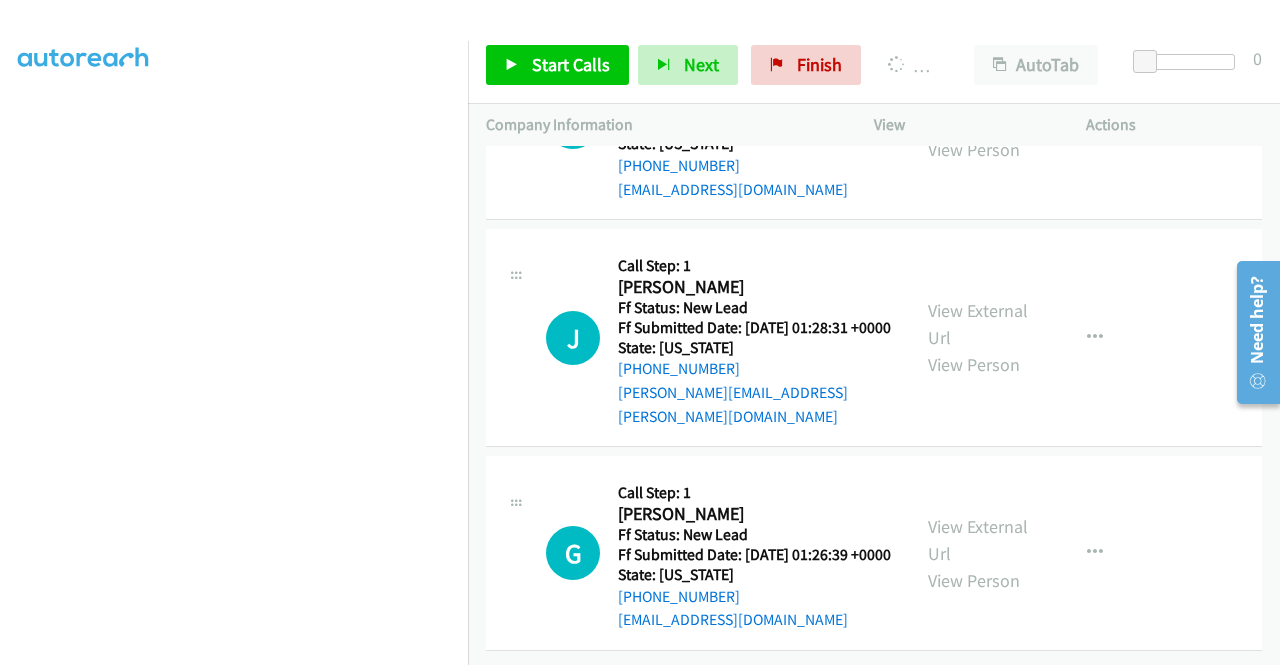scroll, scrollTop: 7182, scrollLeft: 0, axis: vertical 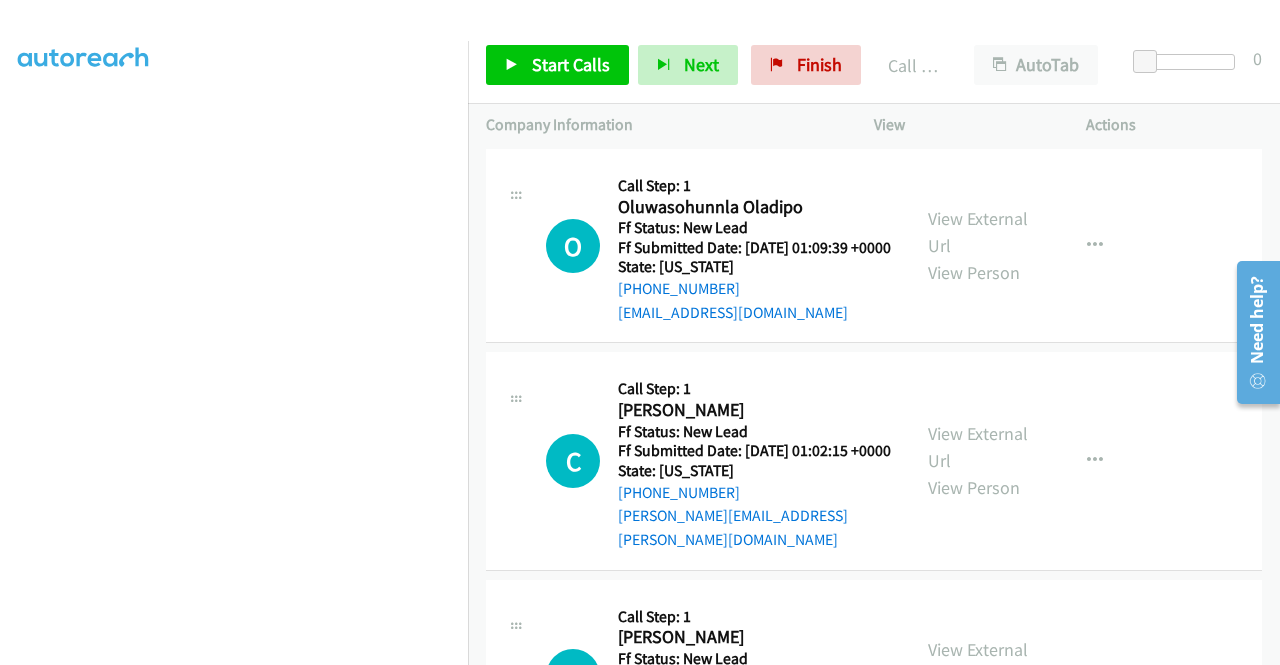click on "View External Url" at bounding box center [978, -175] 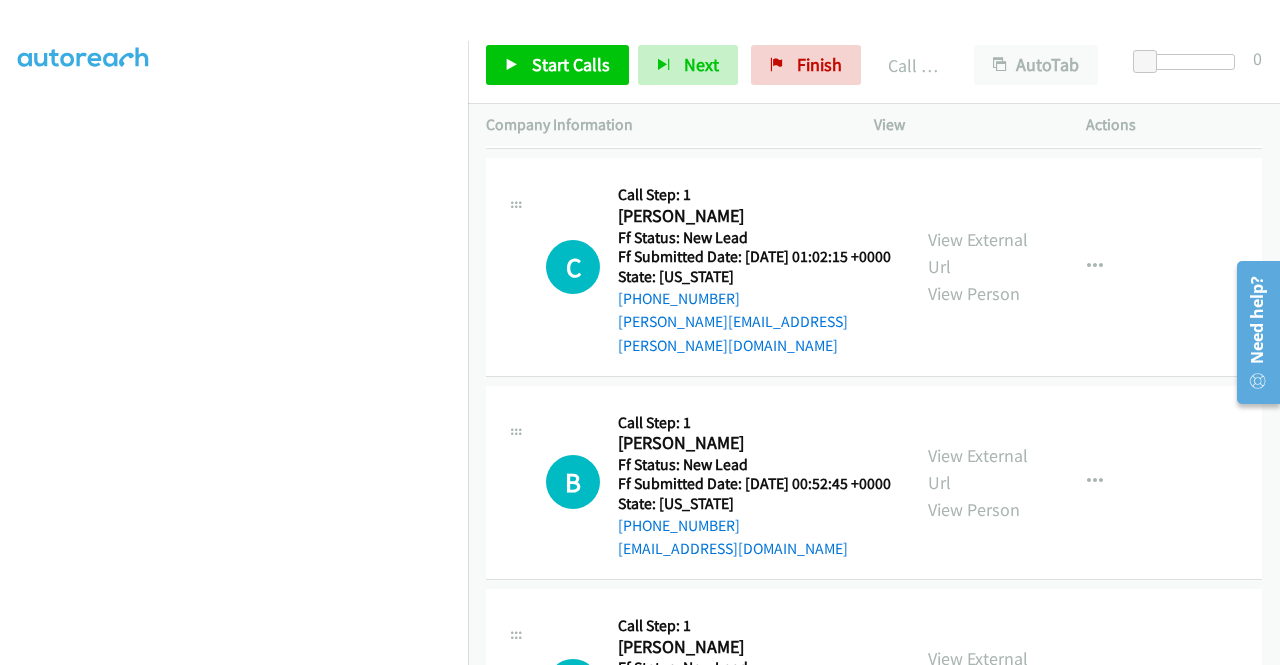 scroll, scrollTop: 7978, scrollLeft: 0, axis: vertical 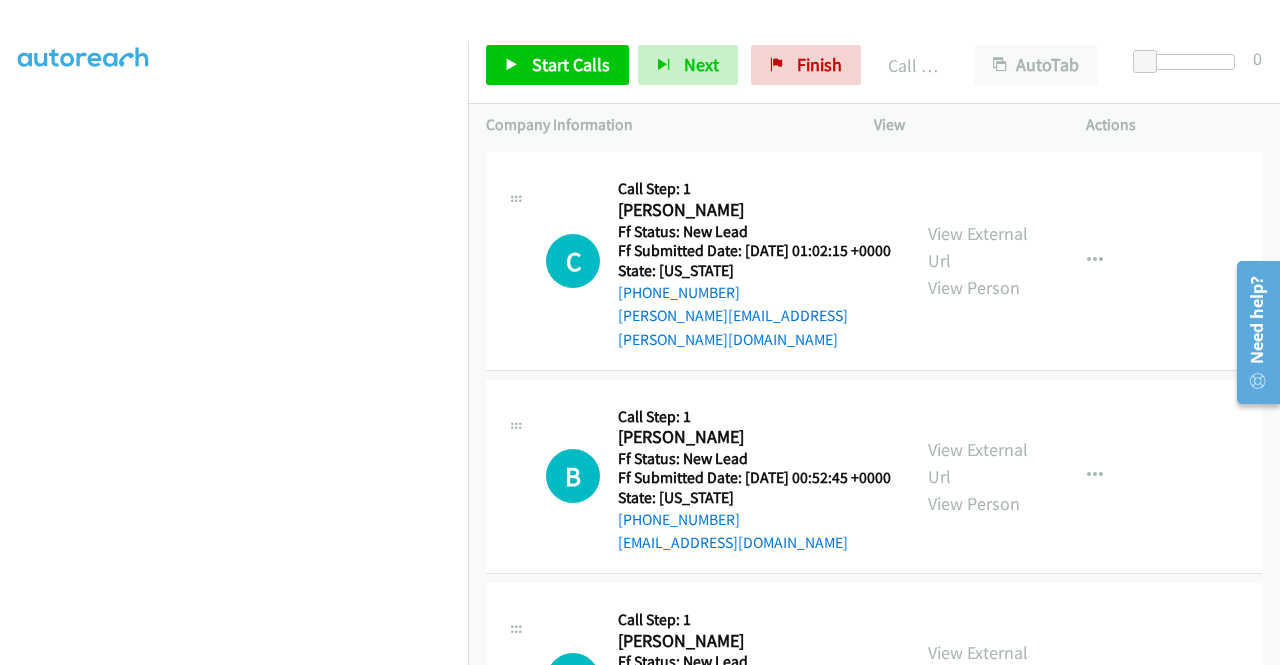 click on "View External Url" at bounding box center (978, -171) 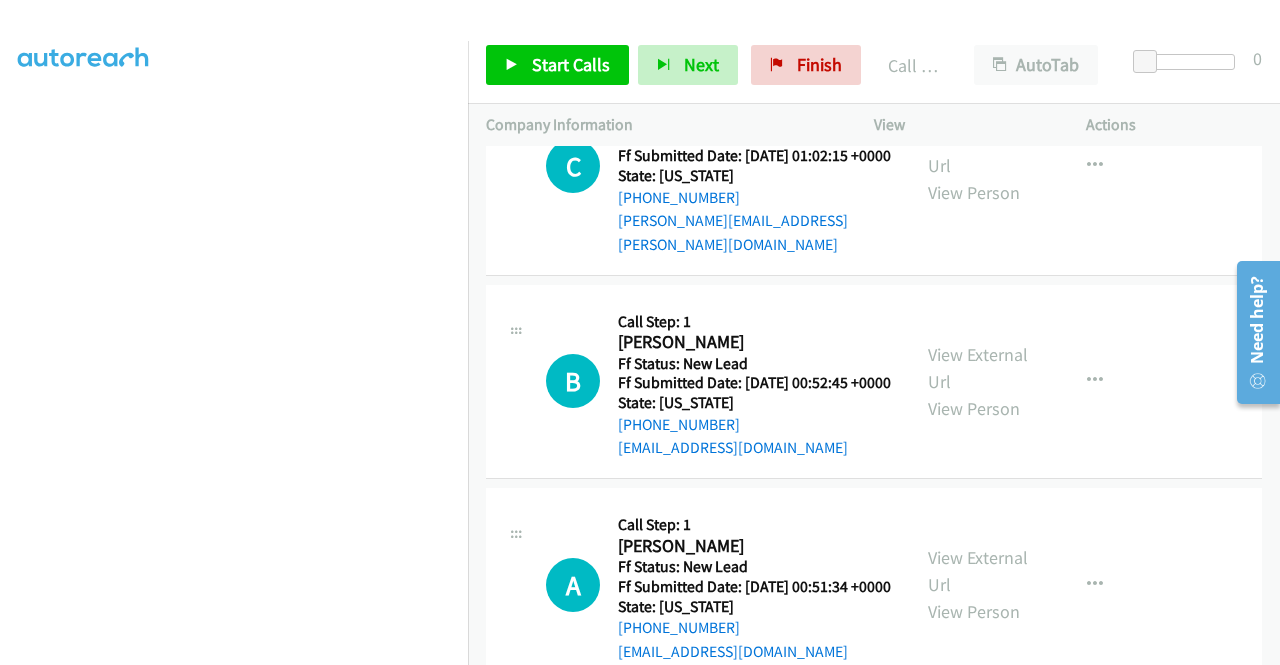 scroll, scrollTop: 8178, scrollLeft: 0, axis: vertical 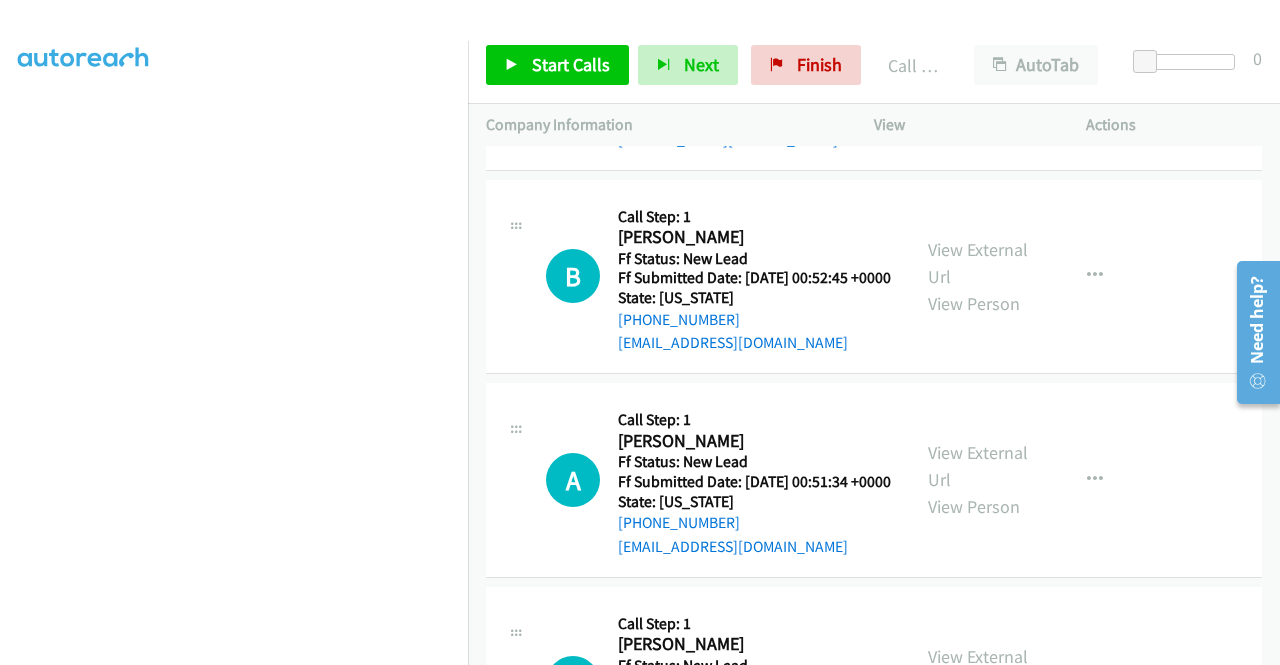 click on "View External Url" at bounding box center [978, -168] 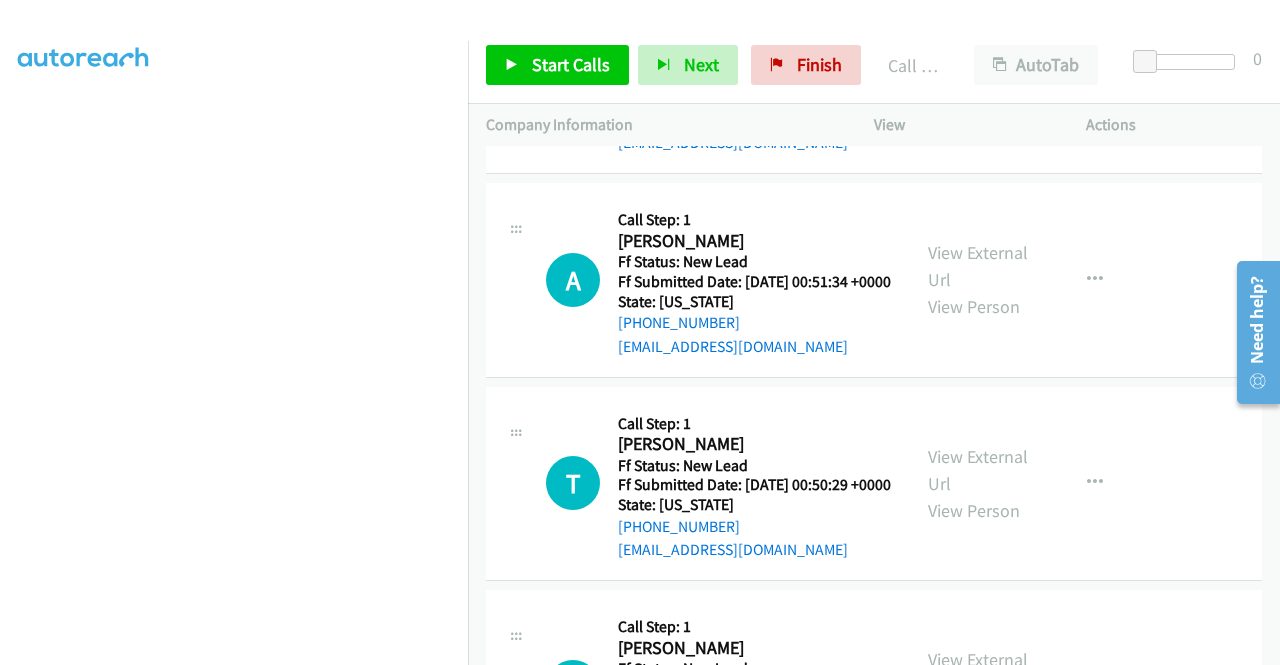 click on "View External Url" at bounding box center (978, -153) 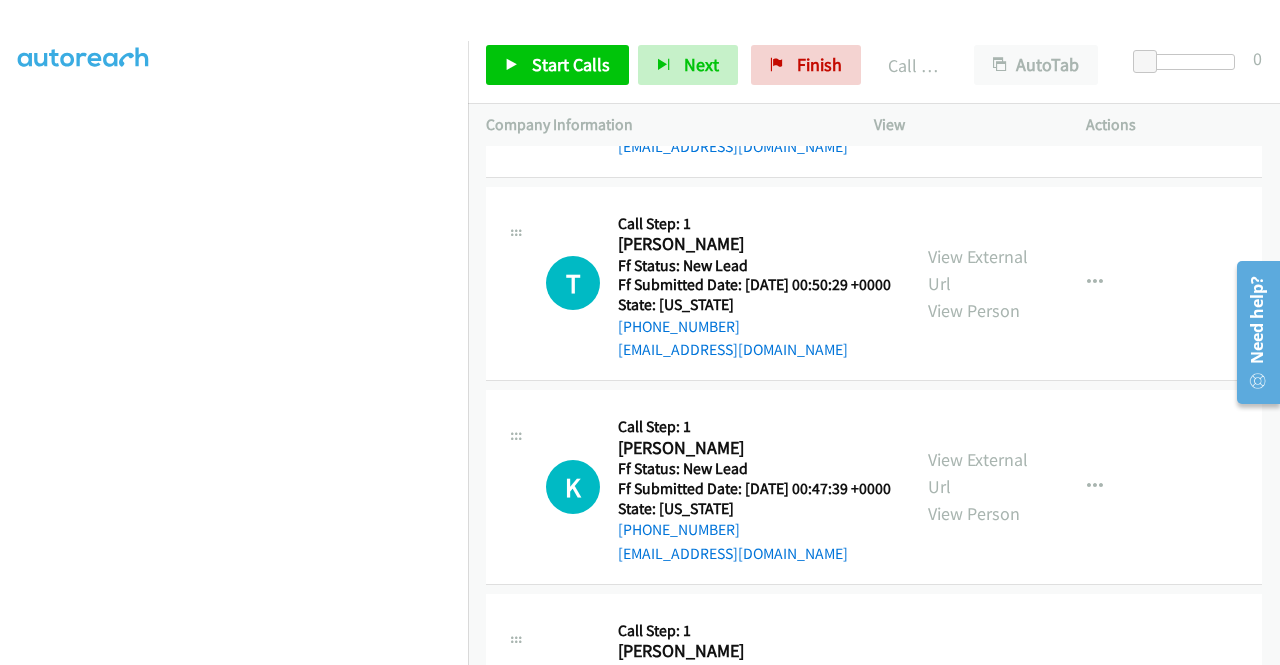 click on "View External Url" at bounding box center (978, -137) 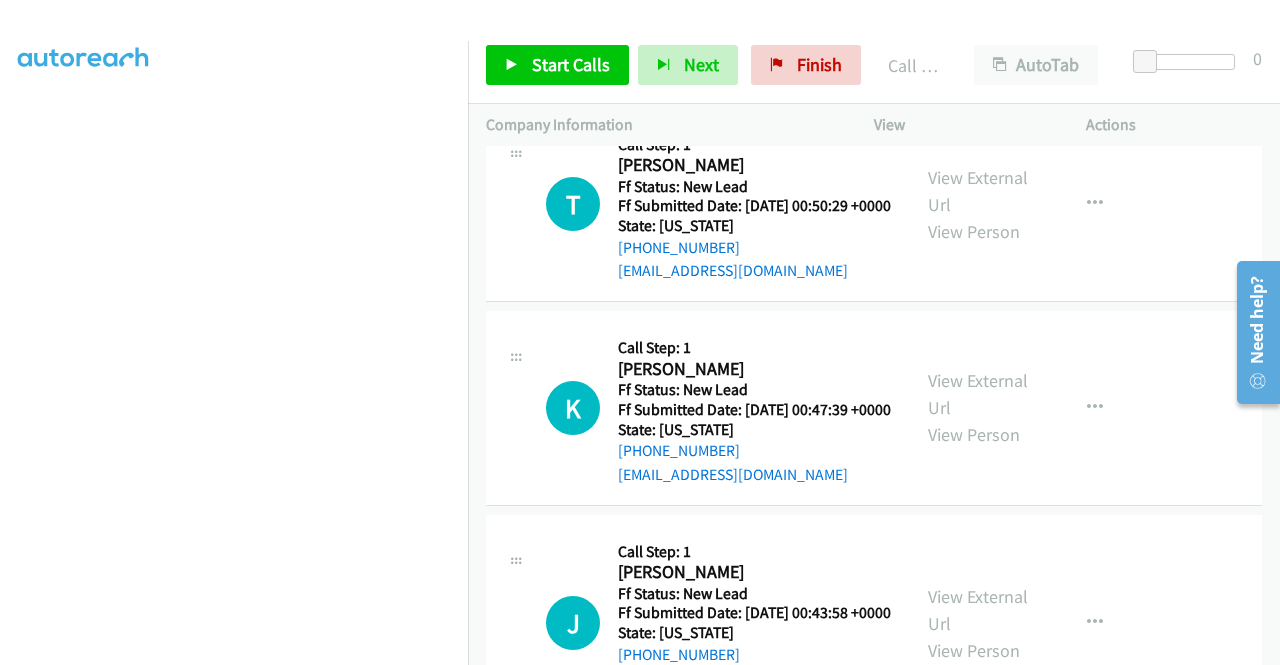 scroll, scrollTop: 8778, scrollLeft: 0, axis: vertical 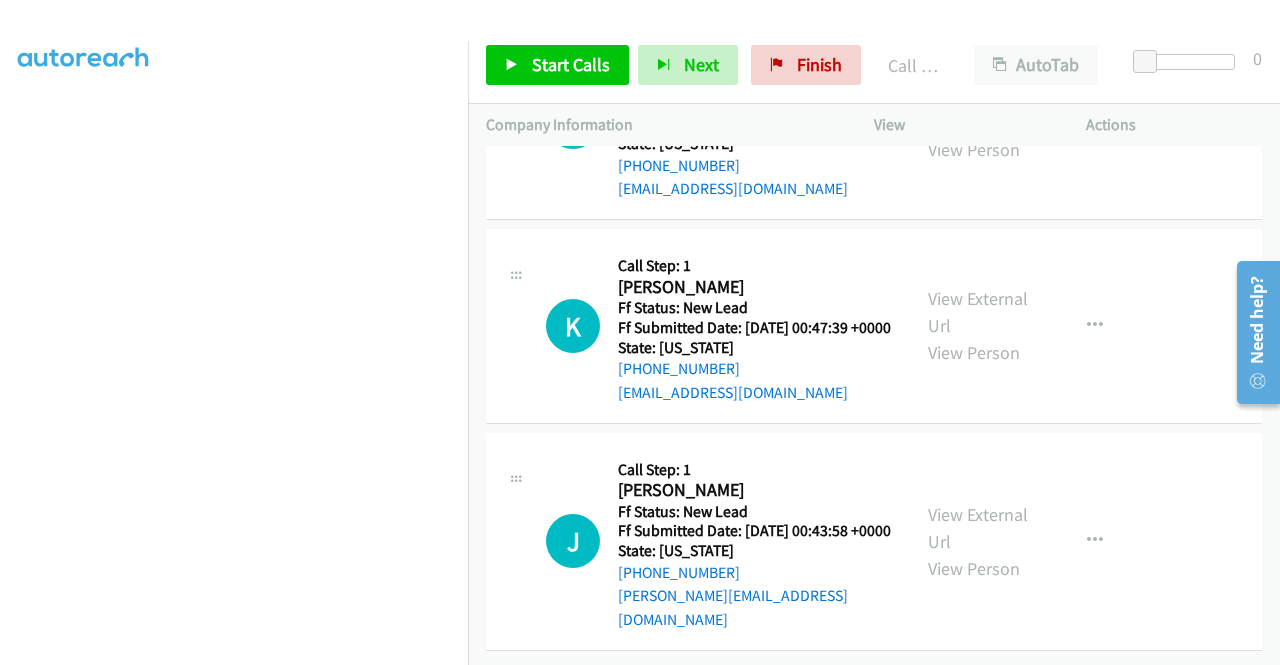 click on "View External Url" at bounding box center [978, -95] 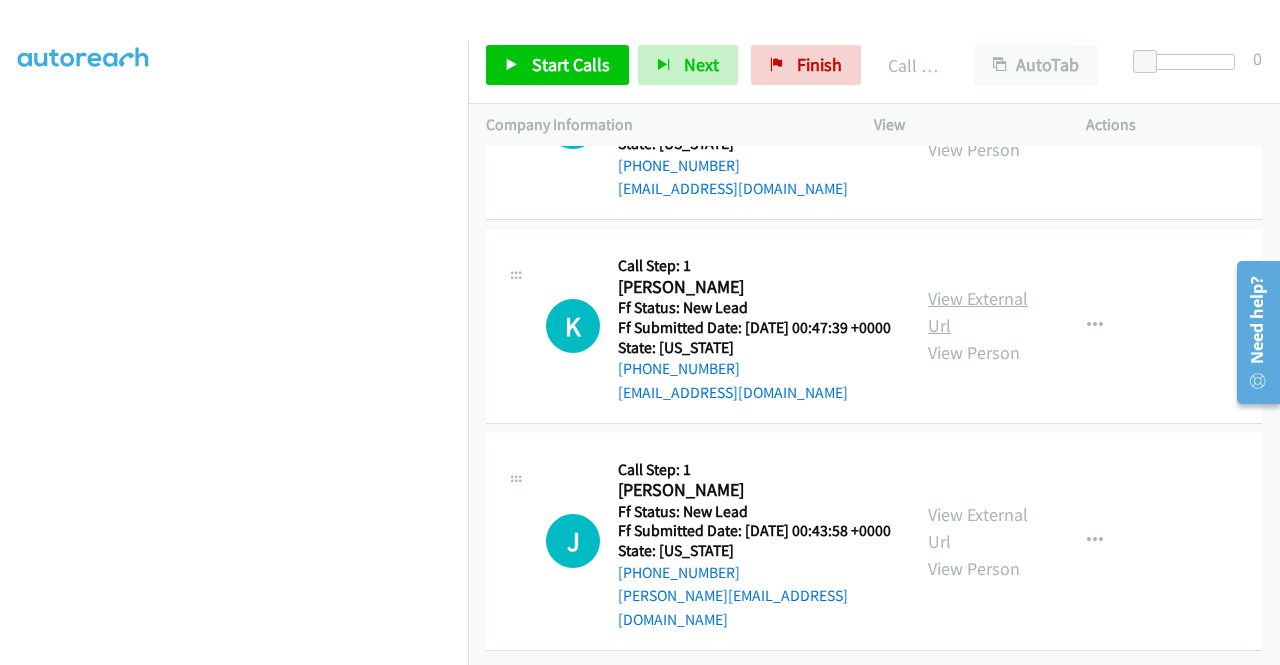 click on "View External Url" at bounding box center [978, 312] 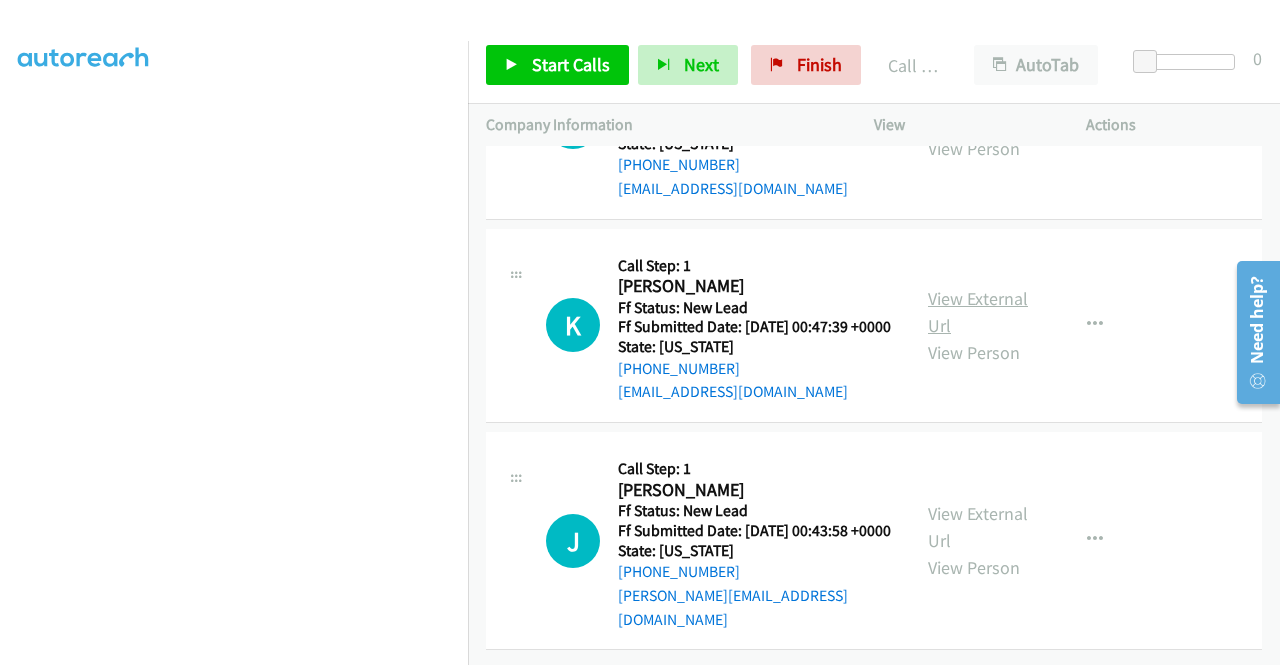 scroll, scrollTop: 456, scrollLeft: 0, axis: vertical 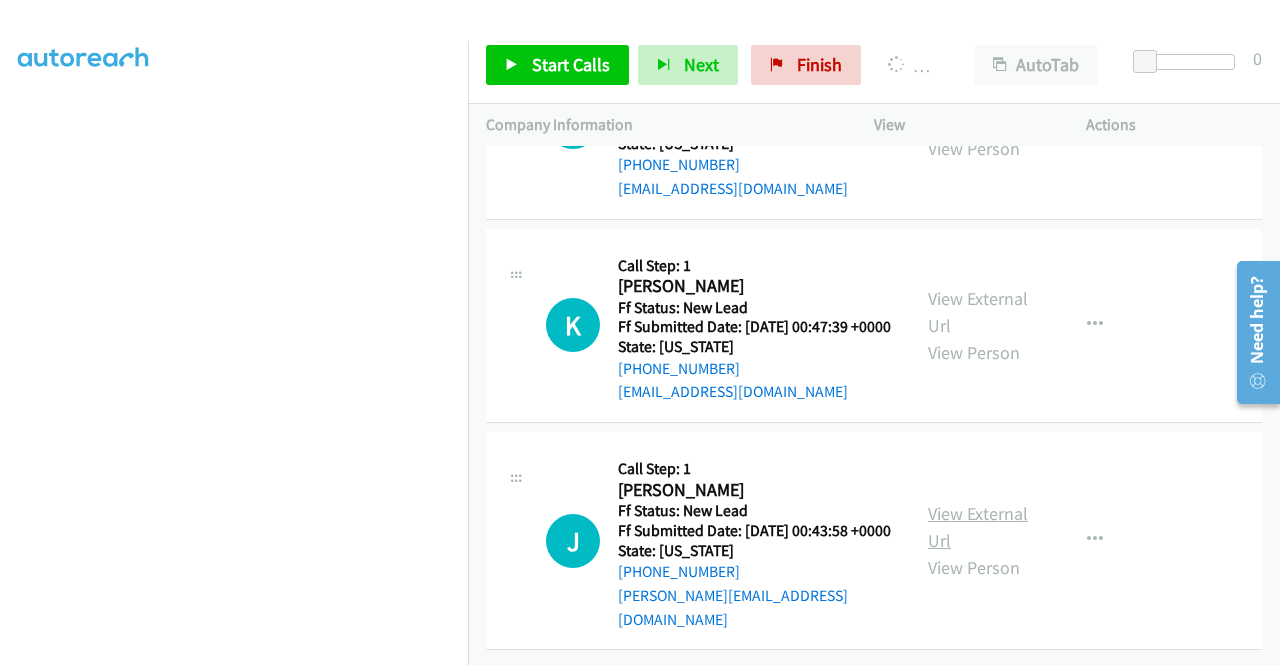 click on "View External Url" at bounding box center (978, 527) 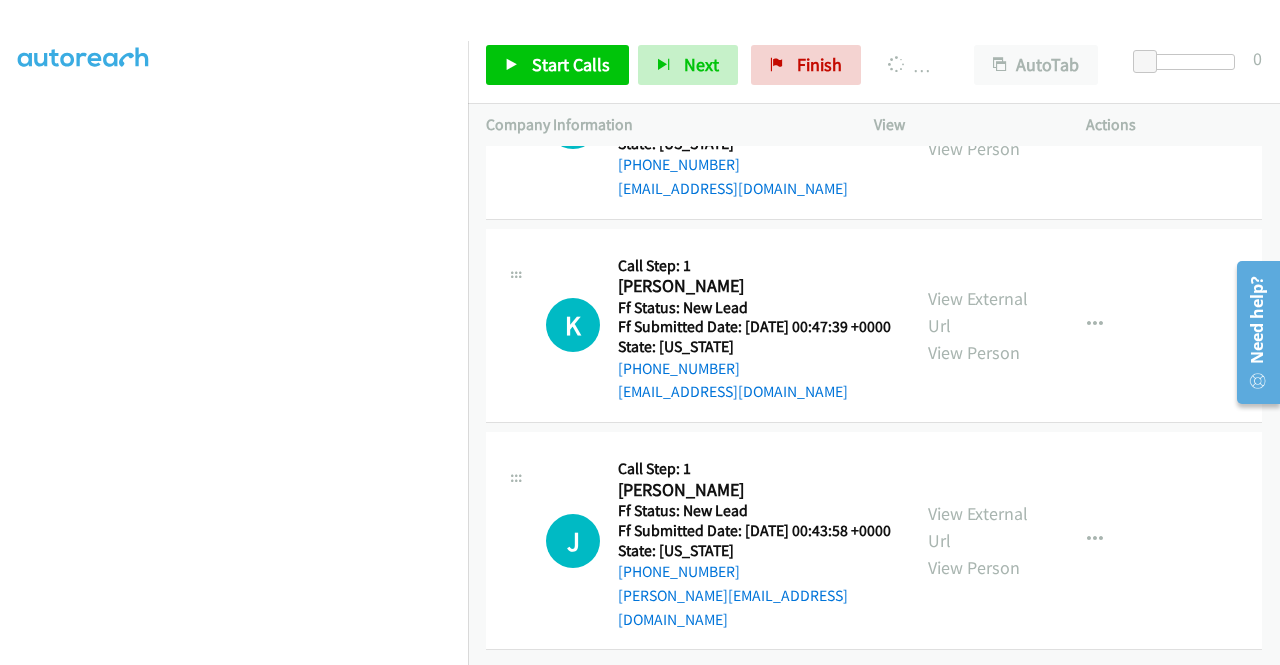 scroll, scrollTop: 9450, scrollLeft: 0, axis: vertical 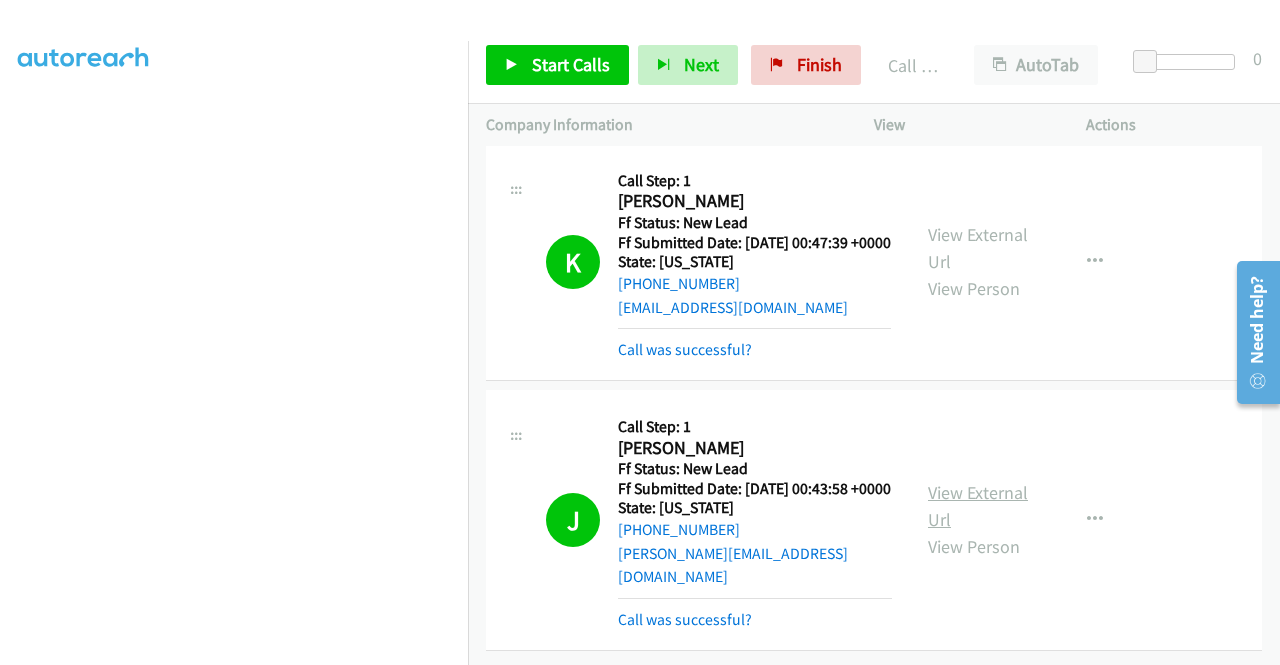 click on "View External Url" at bounding box center (978, 506) 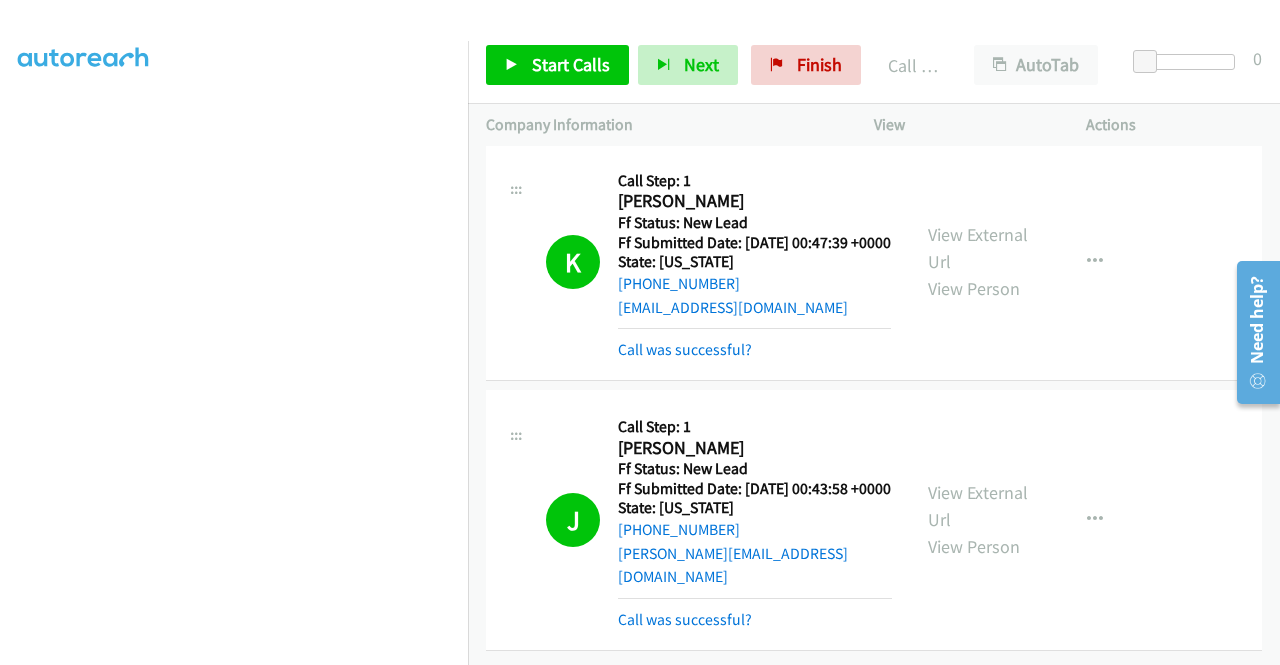 click on "J
Callback Scheduled
Call Step: 1
Jorge Garcia
America/New_York
Ff Status: New Lead
Ff Submitted Date: 2025-07-03 00:43:58 +0000
State: Florida
+1 973-931-9157
jorge.garcia683@yahoo.com
Call was successful?
View External Url
View Person
View External Url
Email
Schedule/Manage Callback
Skip Call
Add to do not call list" at bounding box center [874, 520] 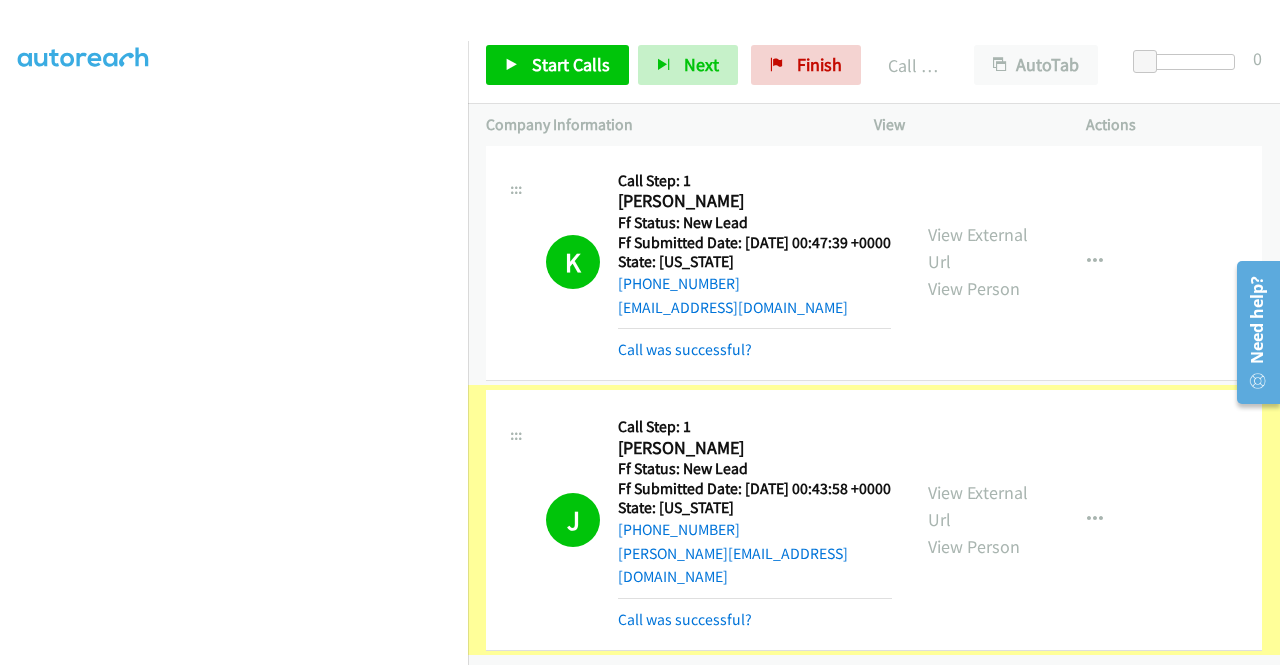 scroll, scrollTop: 9720, scrollLeft: 0, axis: vertical 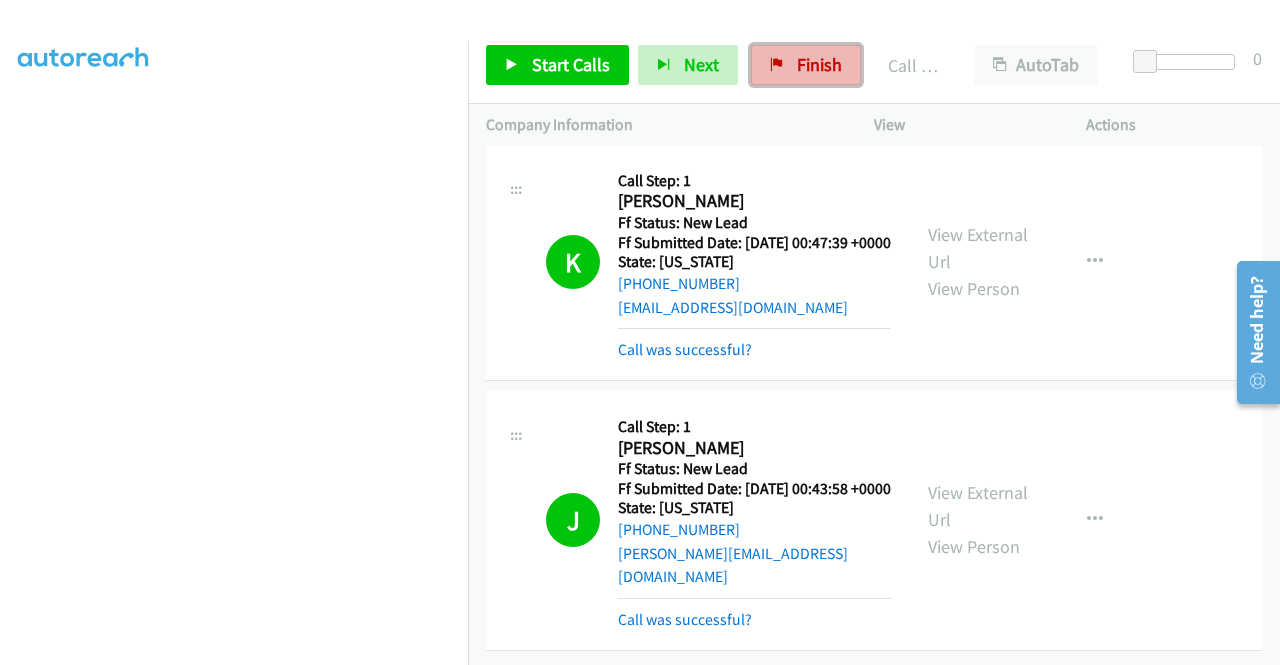 click at bounding box center (777, 66) 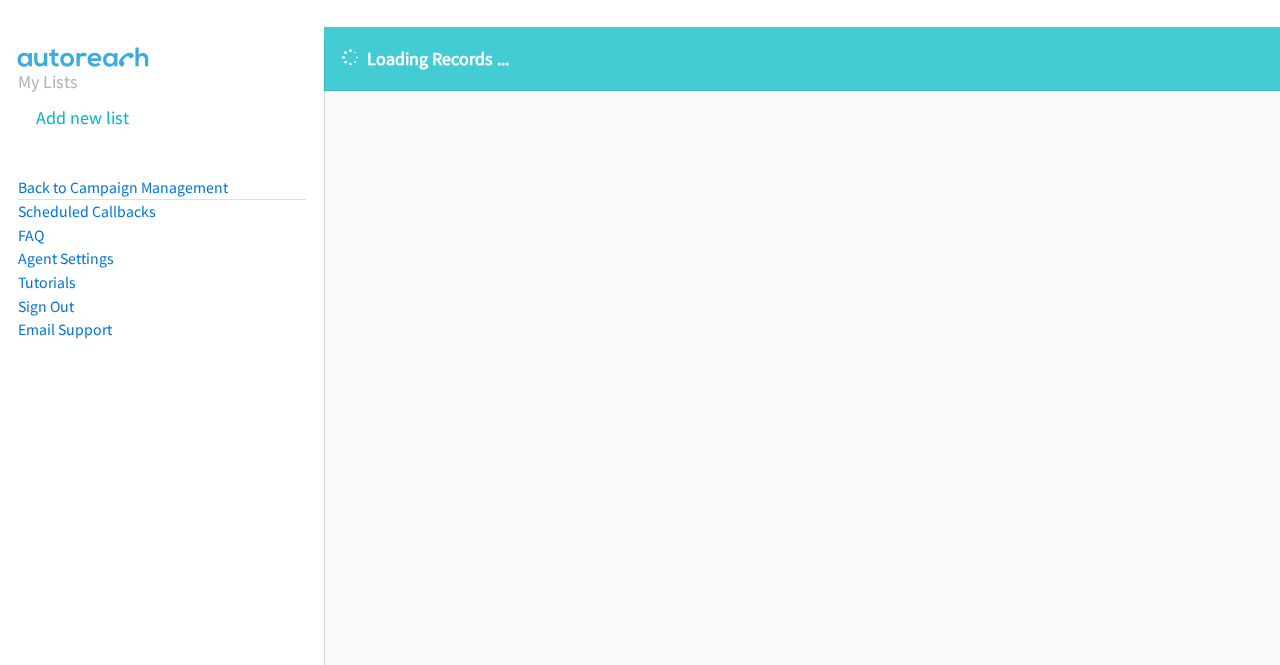 scroll, scrollTop: 0, scrollLeft: 0, axis: both 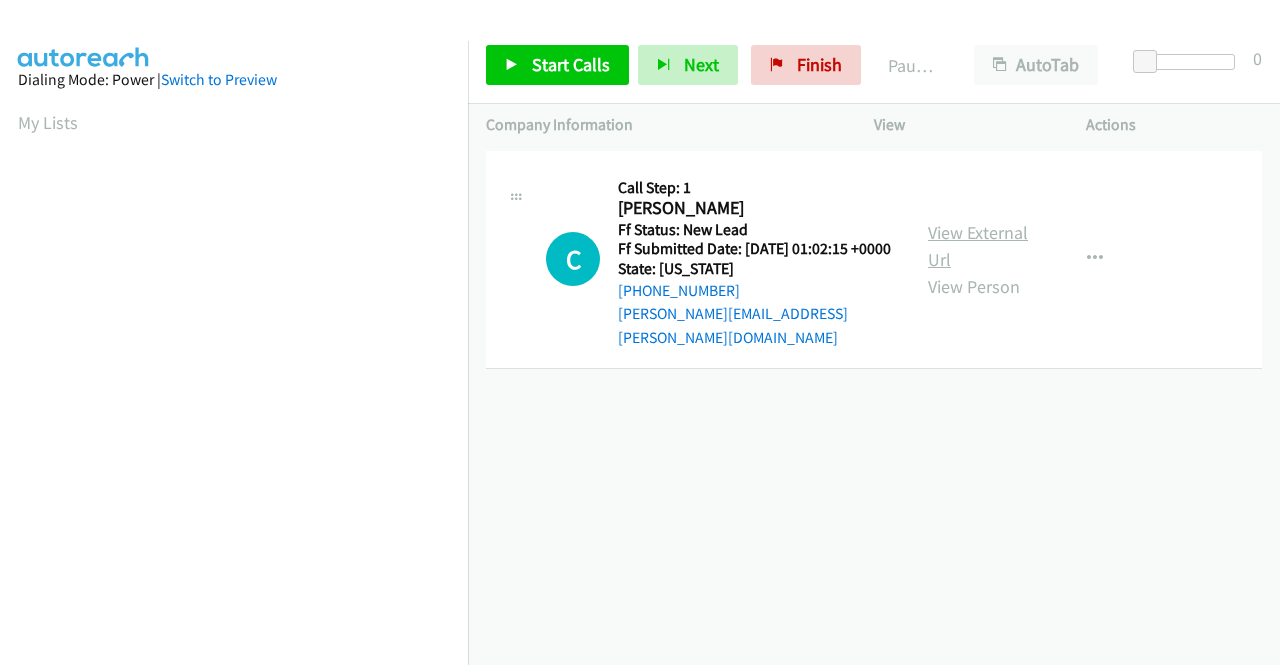 click on "View External Url" at bounding box center [978, 246] 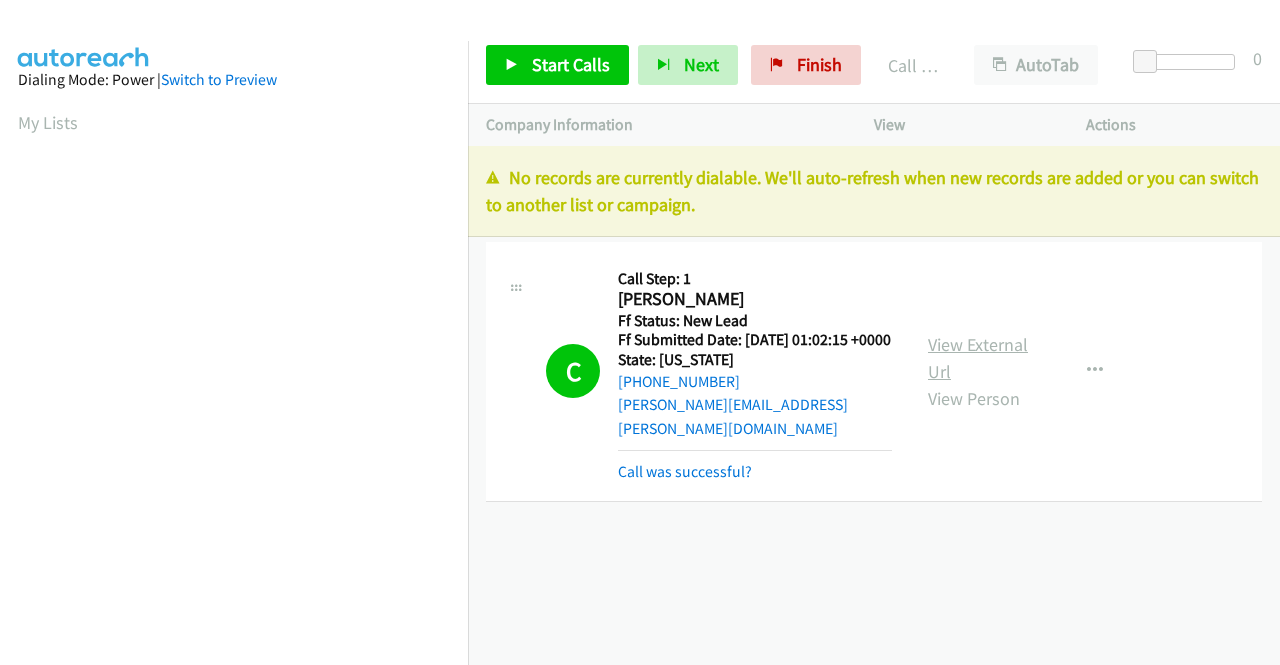scroll, scrollTop: 456, scrollLeft: 0, axis: vertical 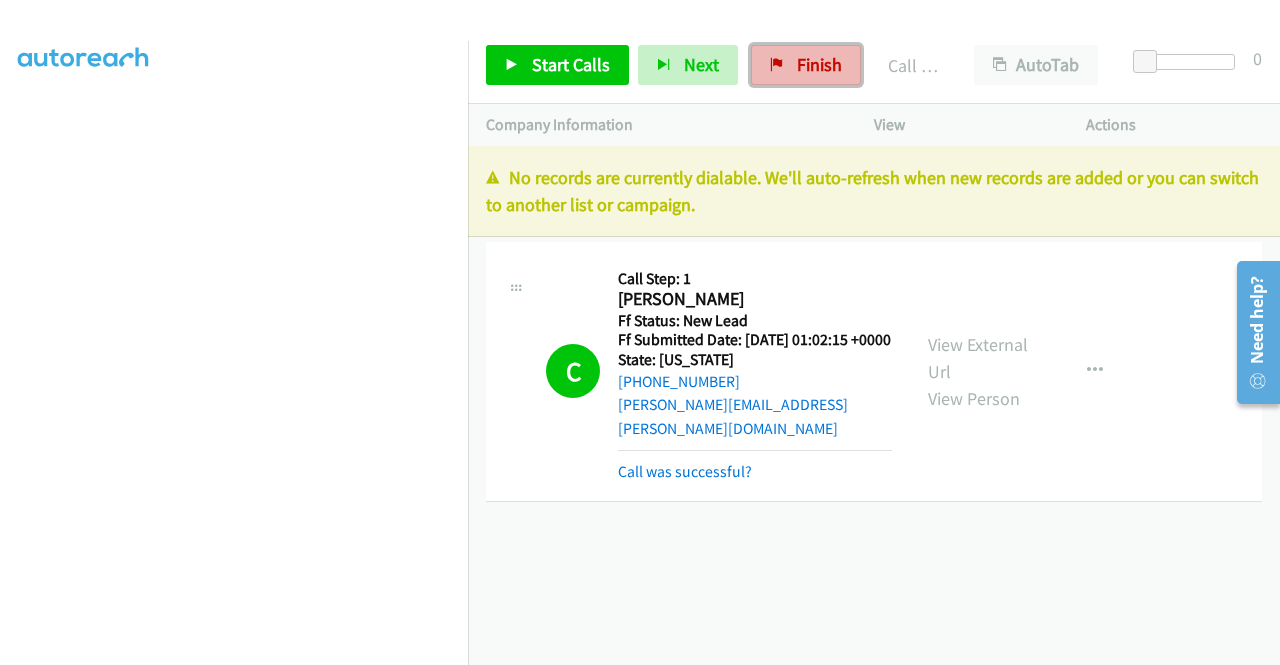 click on "Finish" at bounding box center [806, 65] 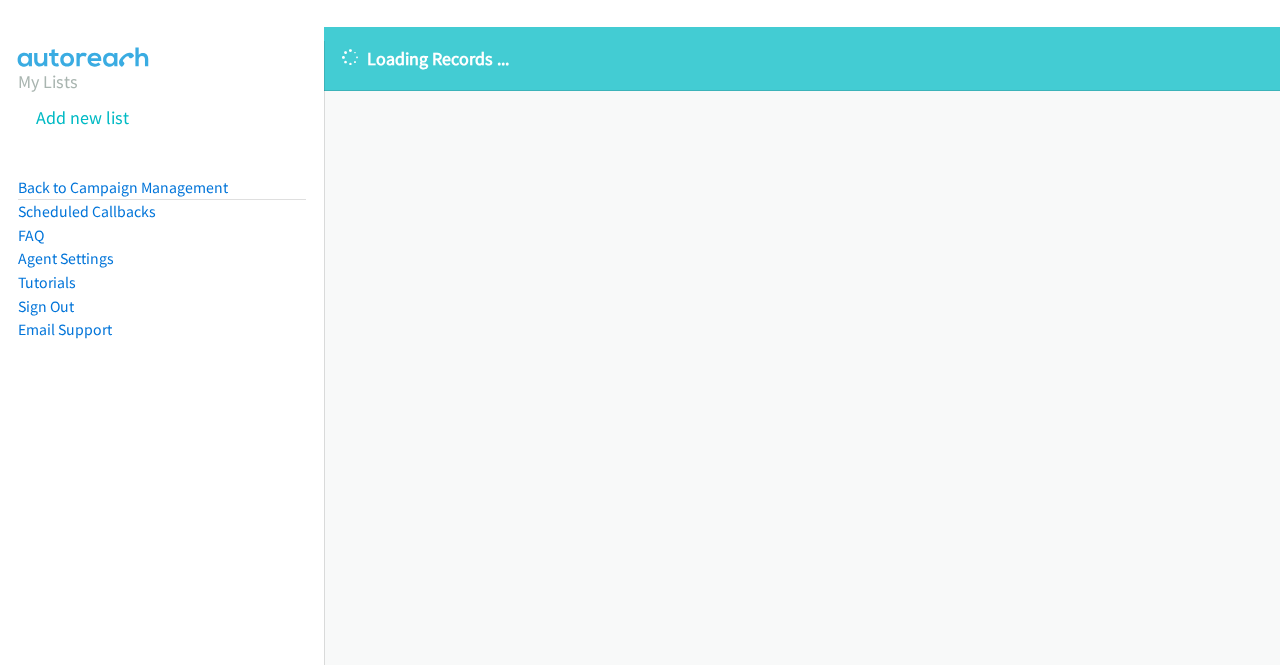 scroll, scrollTop: 0, scrollLeft: 0, axis: both 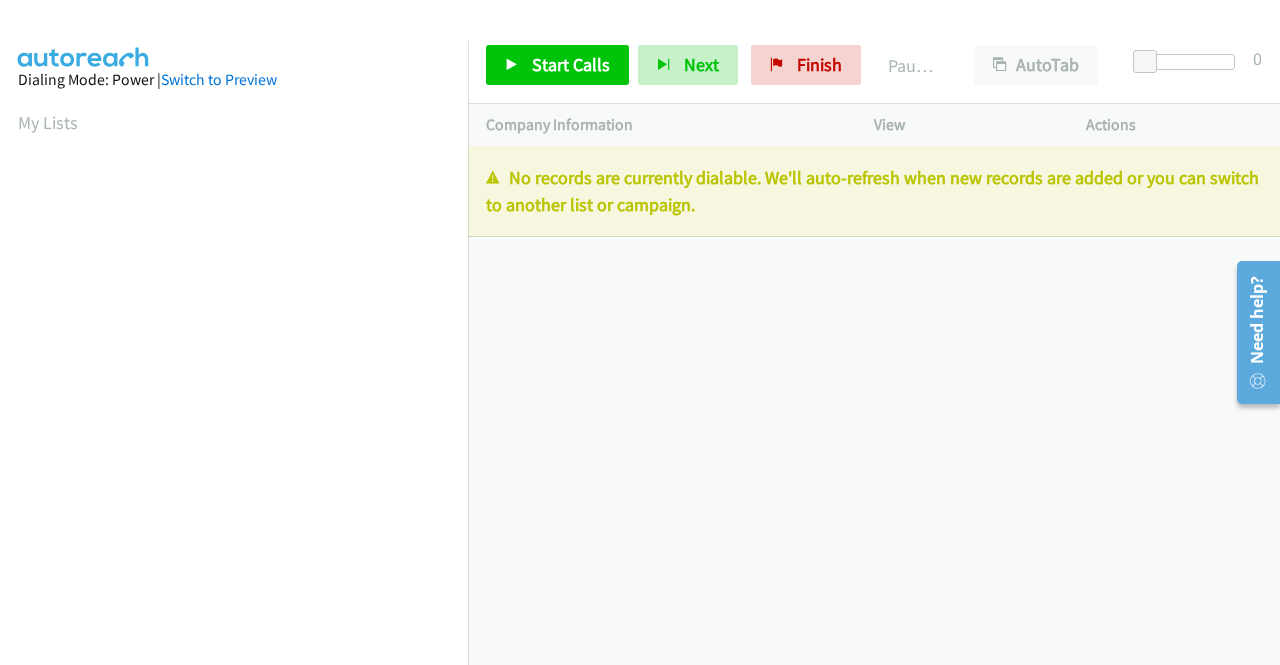 click on "[PHONE_NUMBER]
Call failed - Please reload the list and try again
The Callbar Failed to Load Please Open it and Reload the Page
Hmm something isn't quite right.. Please refresh the page
Hmm something isn't quite right.. Please refresh the page
No records are currently dialable. We'll auto-refresh when new records are added or you can switch to another list or campaign.
Loading New Records ...
Reverse Compact View
|
Popout Window
|
Email Support
© 2021 AutoReach" at bounding box center (874, 405) 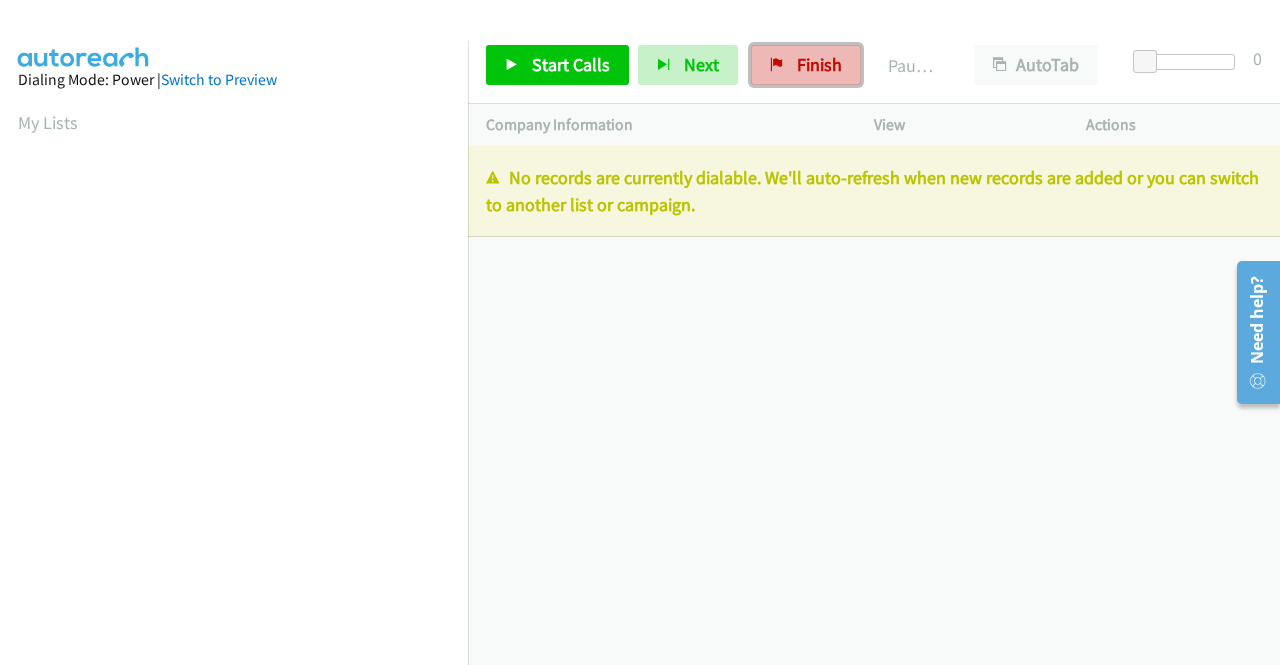 click on "Finish" at bounding box center (819, 64) 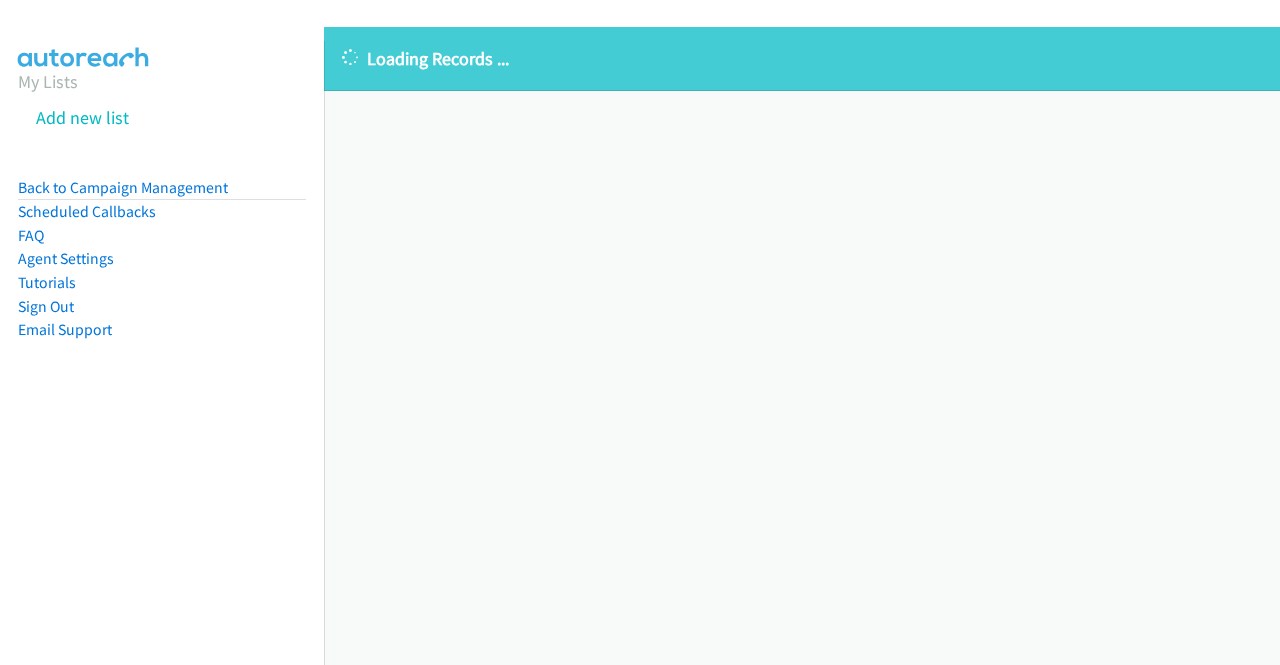 scroll, scrollTop: 0, scrollLeft: 0, axis: both 